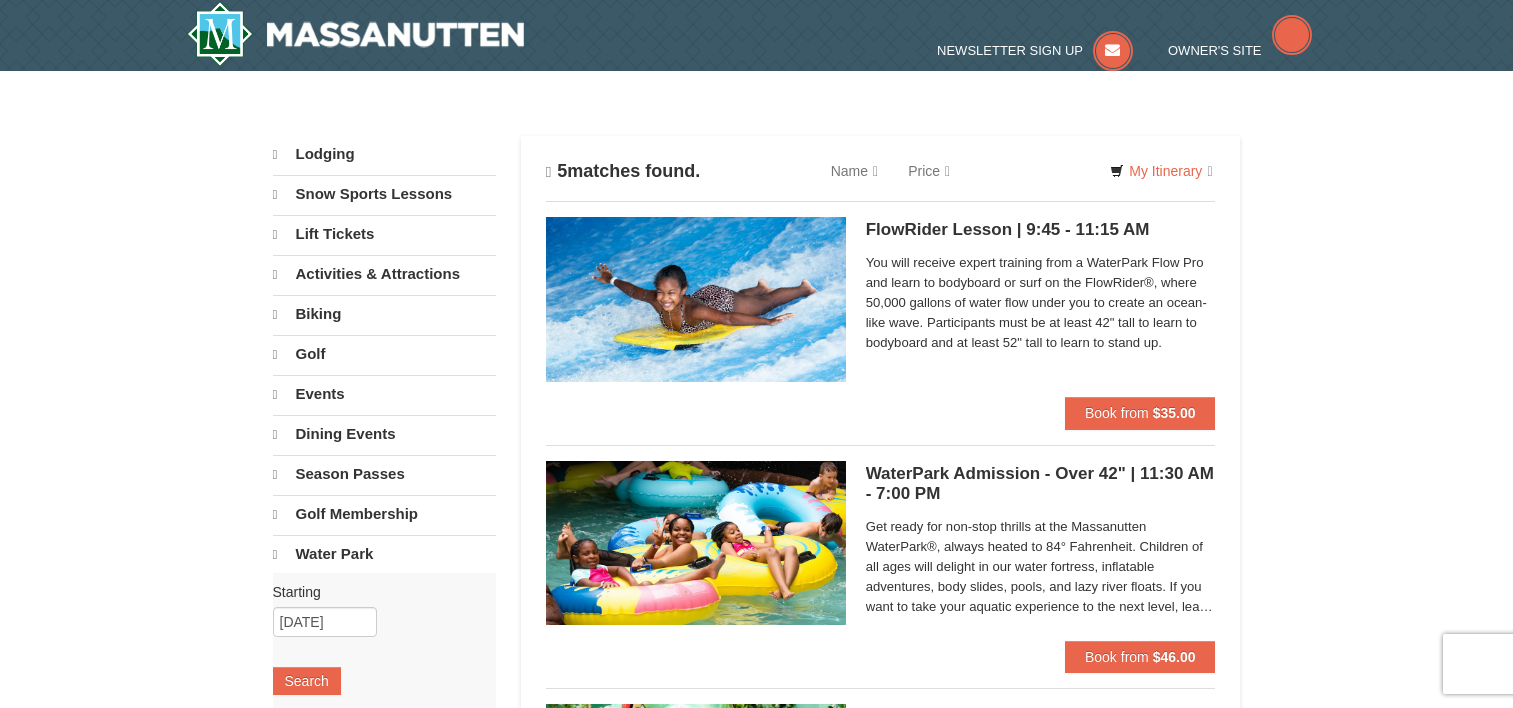scroll, scrollTop: 0, scrollLeft: 0, axis: both 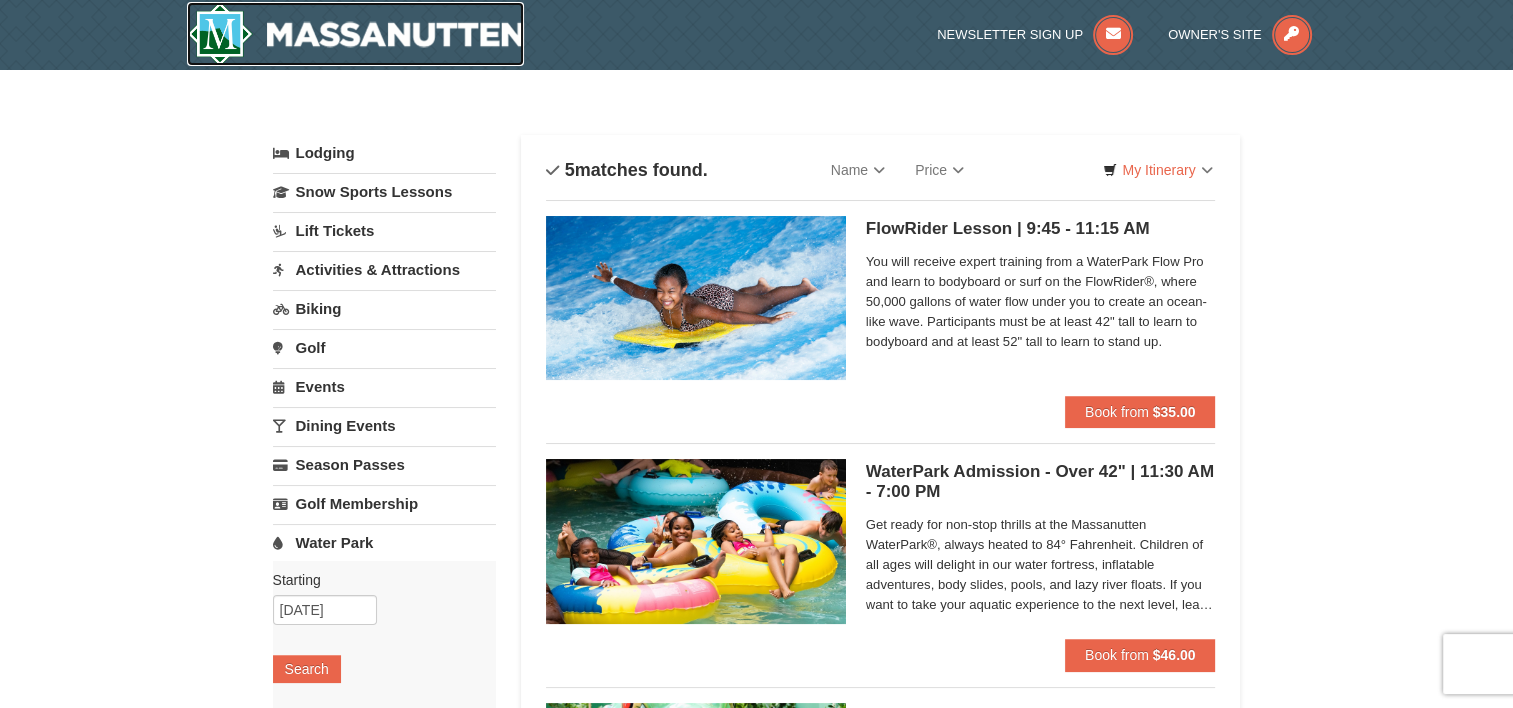click at bounding box center (356, 34) 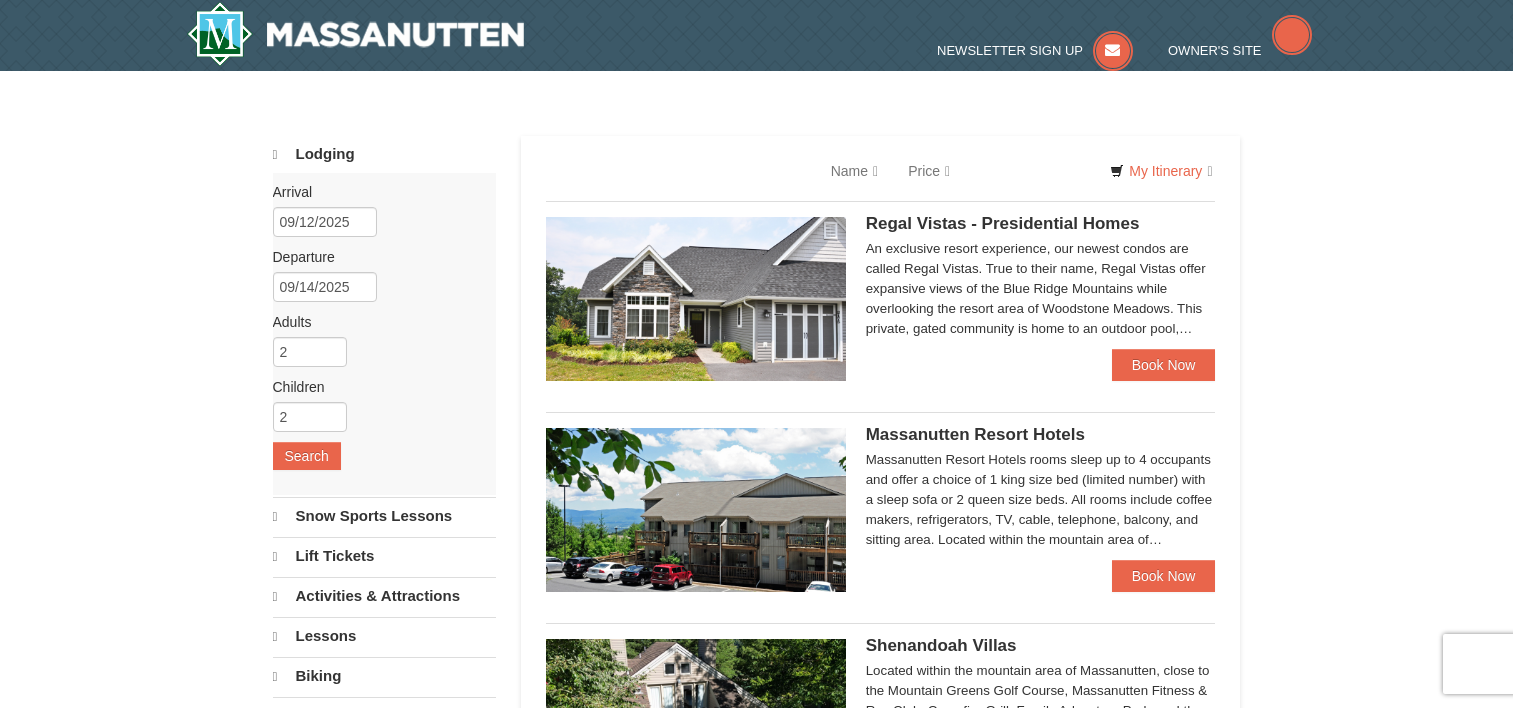 scroll, scrollTop: 0, scrollLeft: 0, axis: both 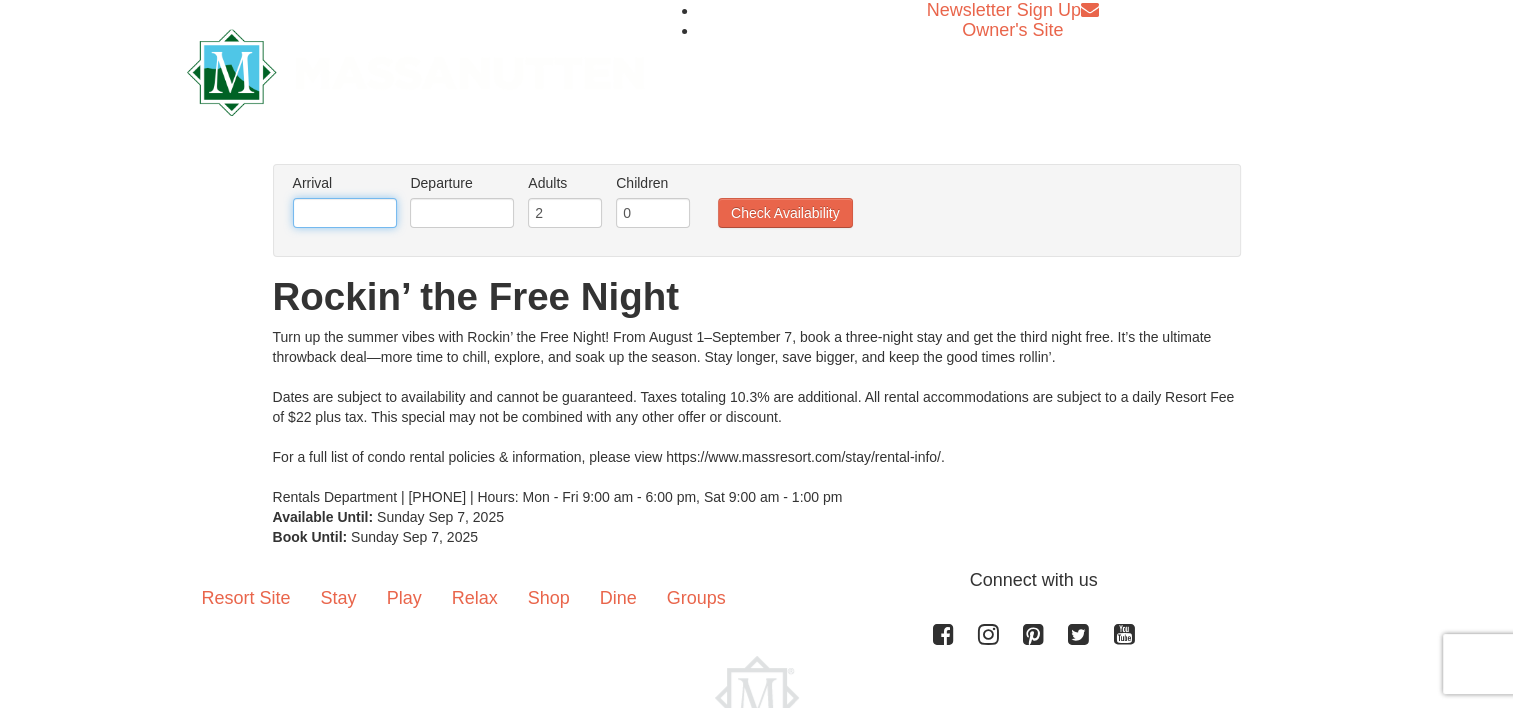 click at bounding box center [345, 213] 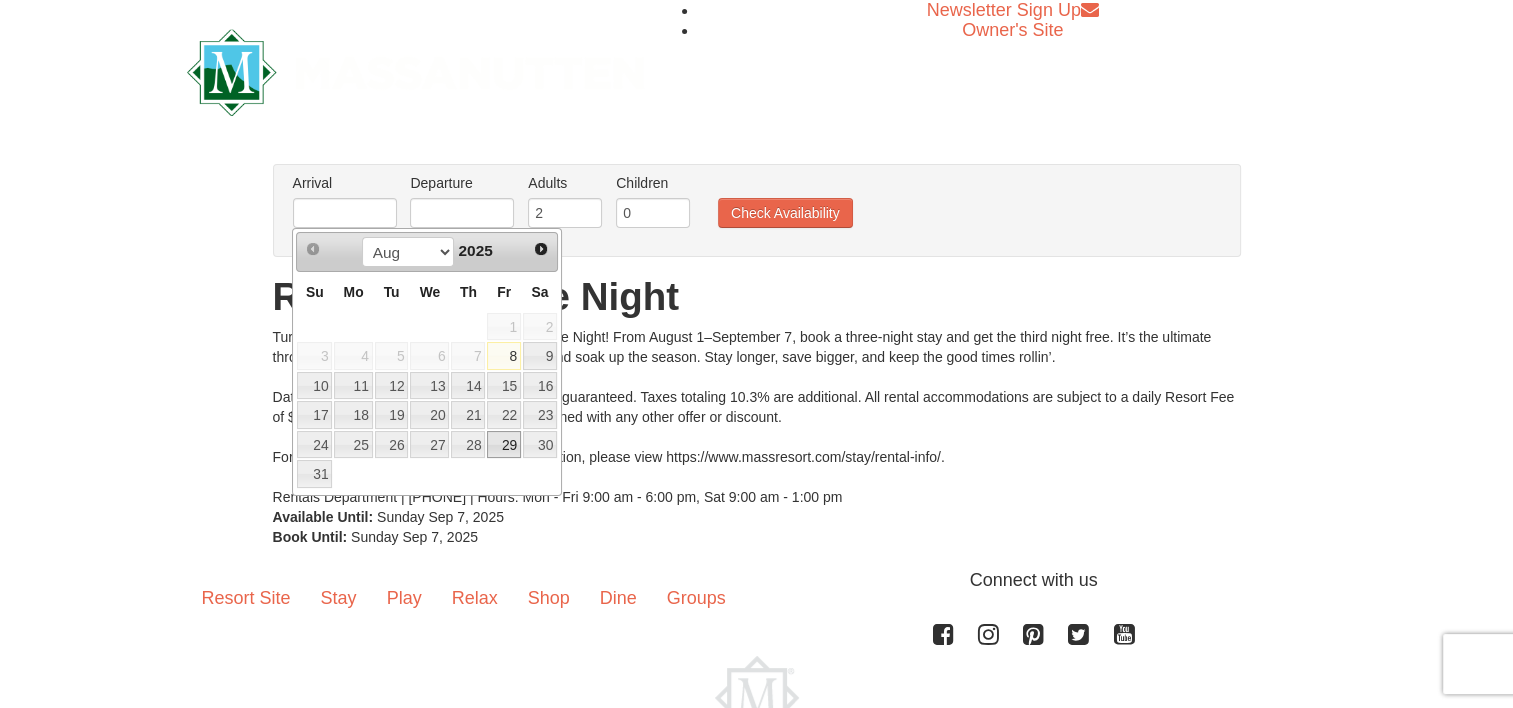 click on "29" at bounding box center [504, 445] 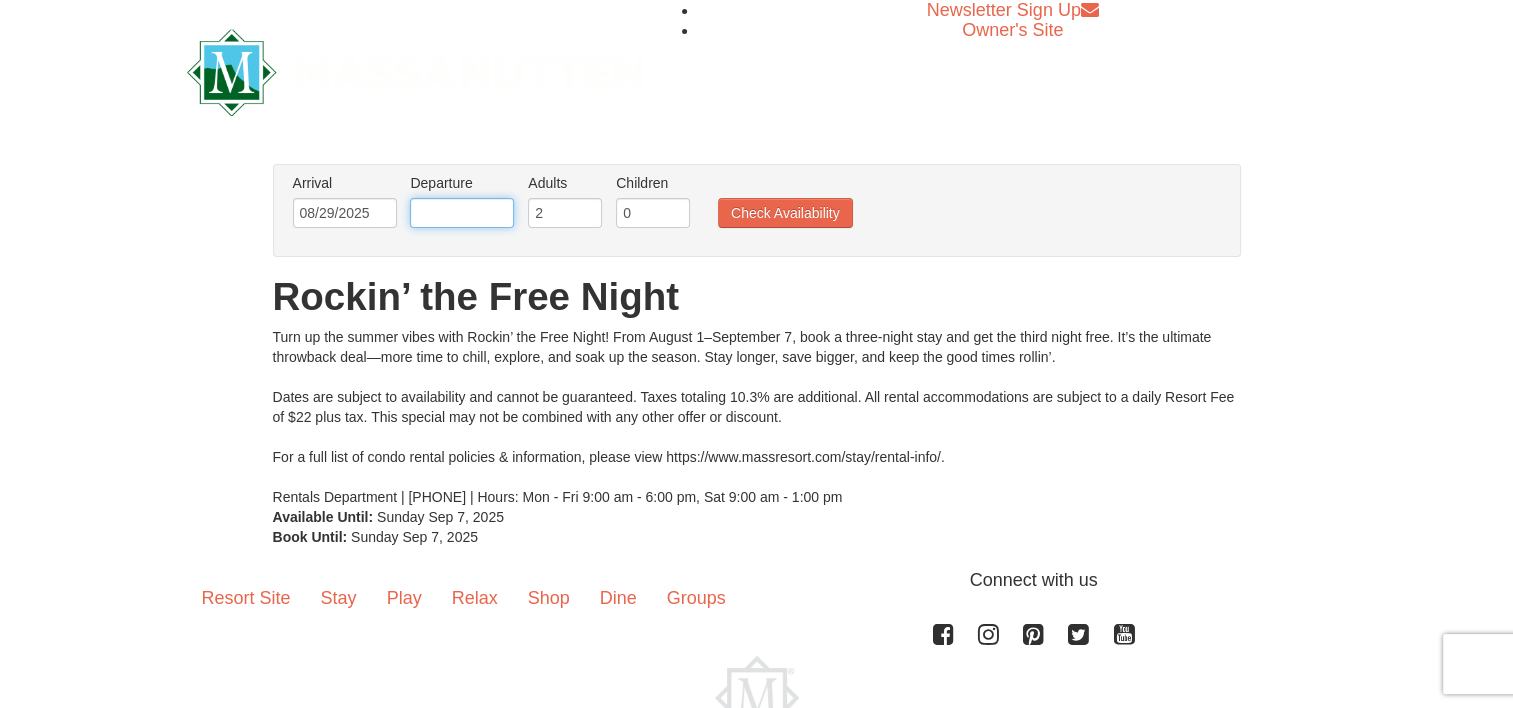 click at bounding box center [462, 213] 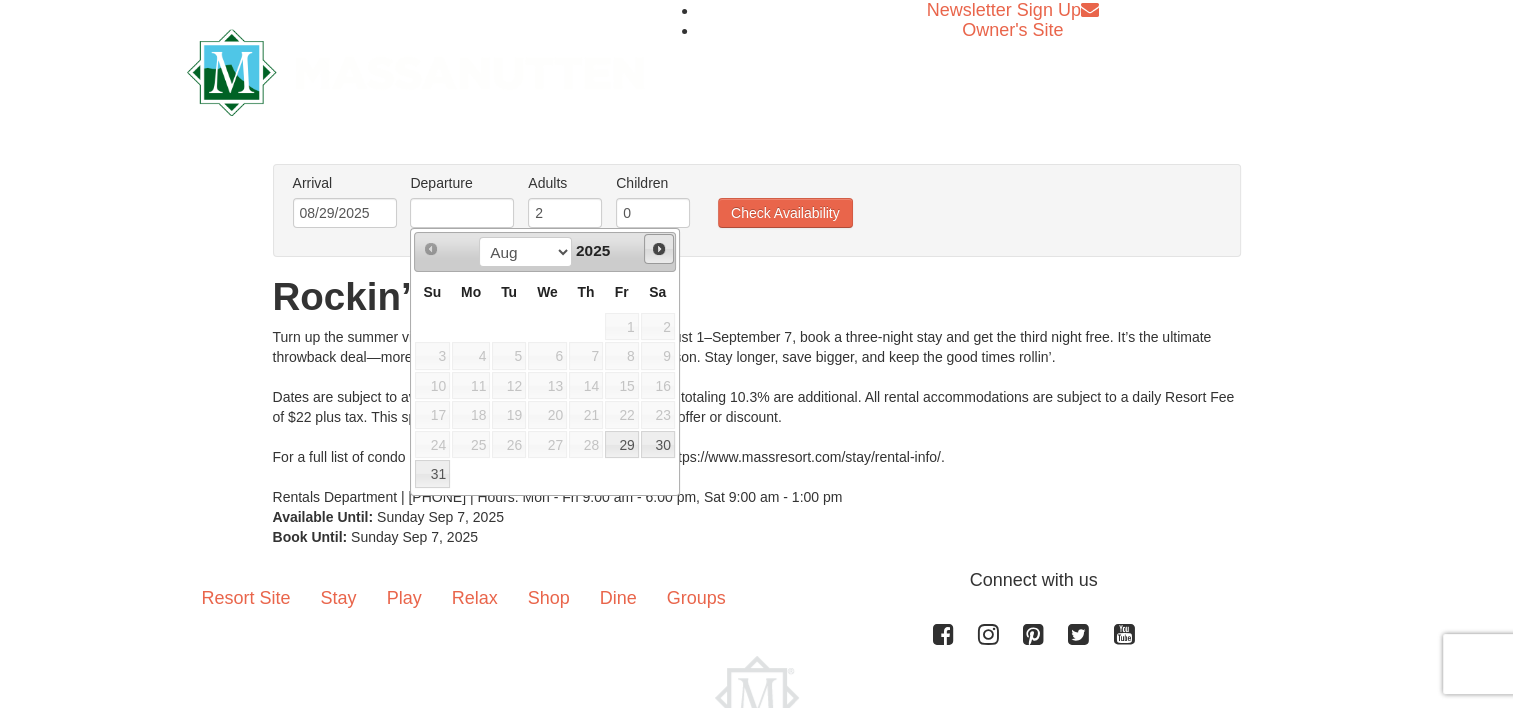 click on "Next" at bounding box center (659, 249) 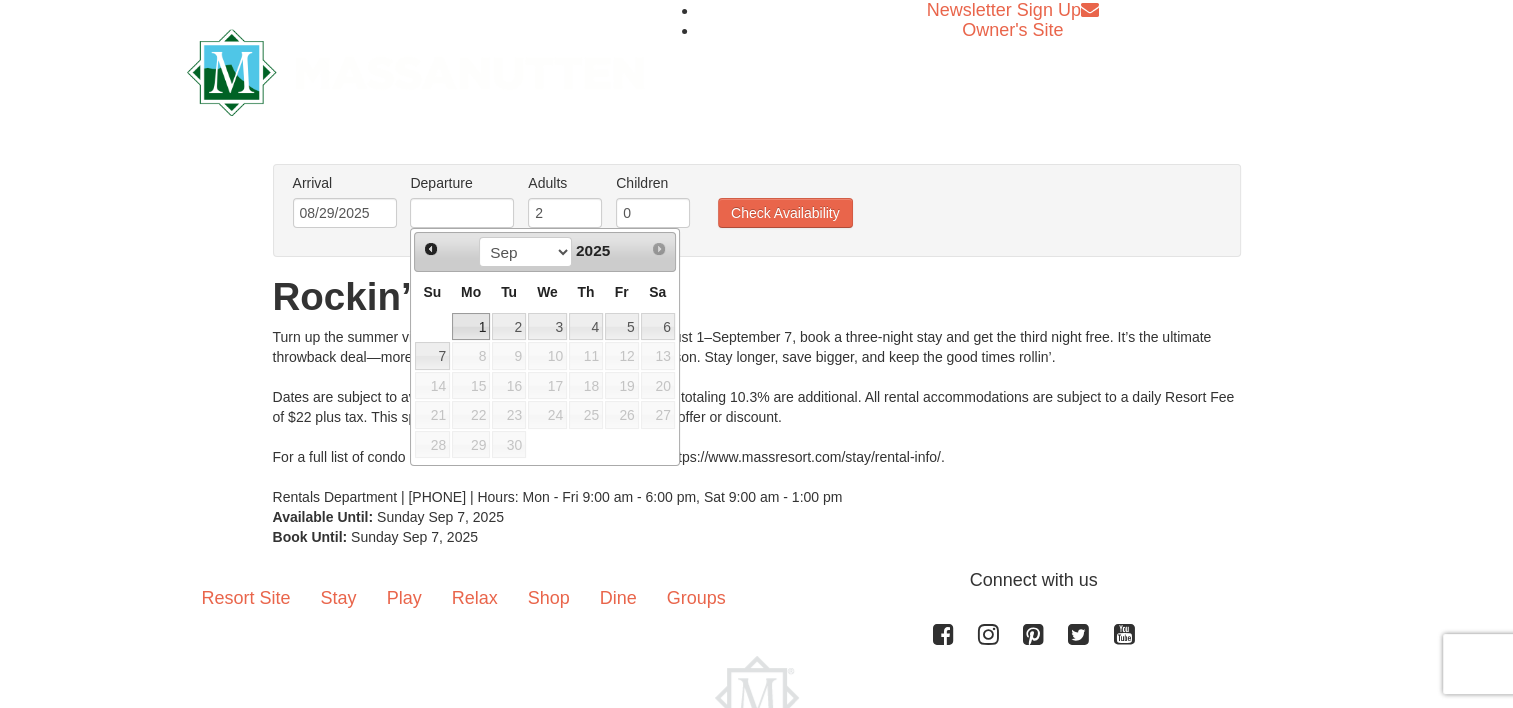 click on "1" at bounding box center [471, 327] 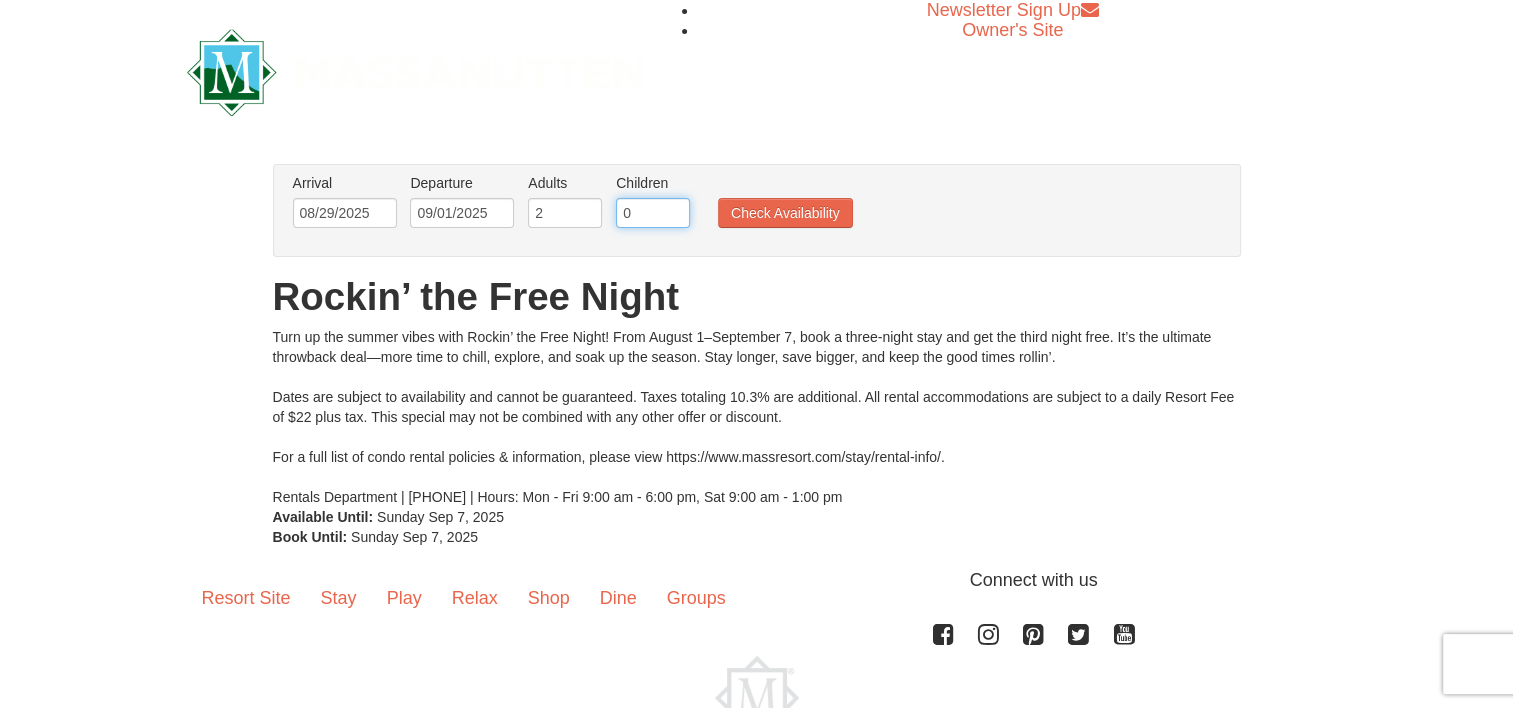 click on "0" at bounding box center [653, 213] 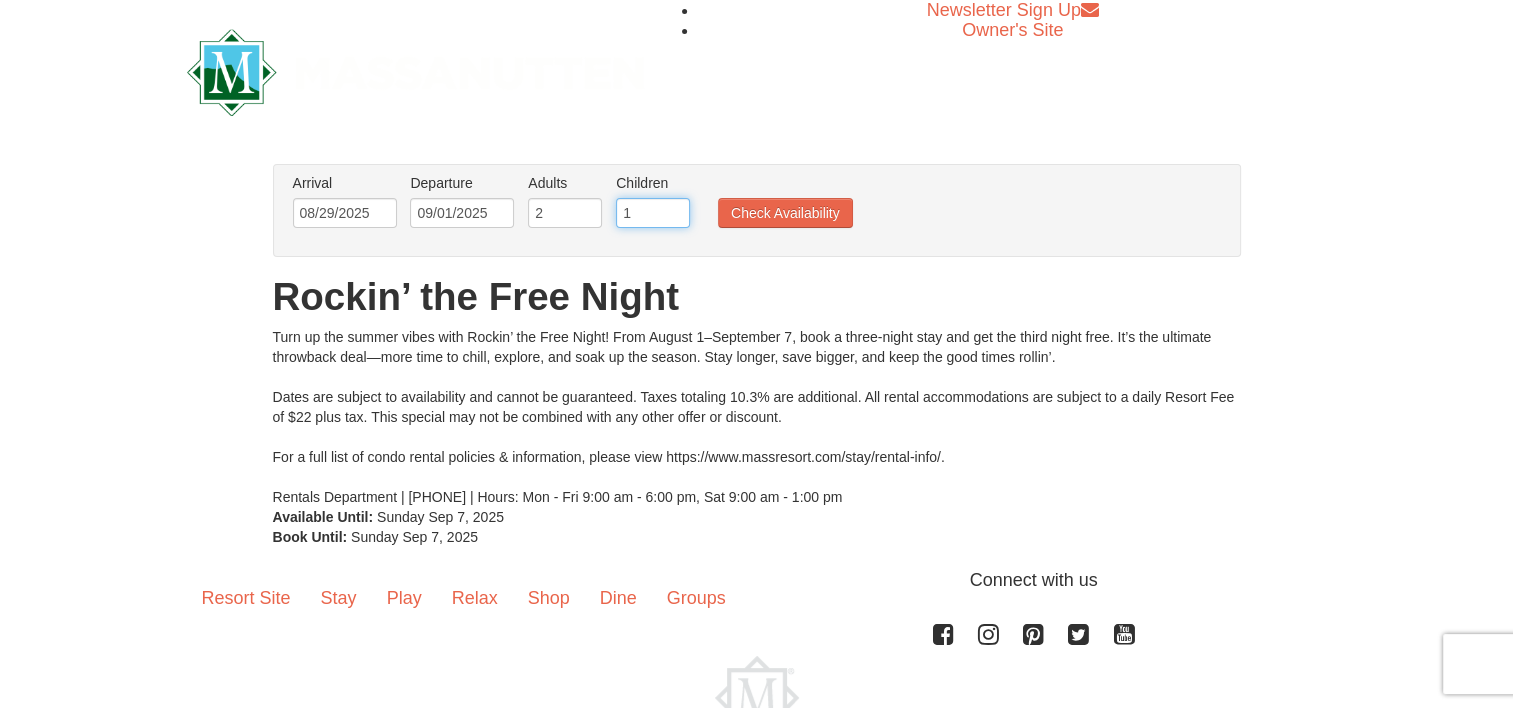 click on "1" at bounding box center (653, 213) 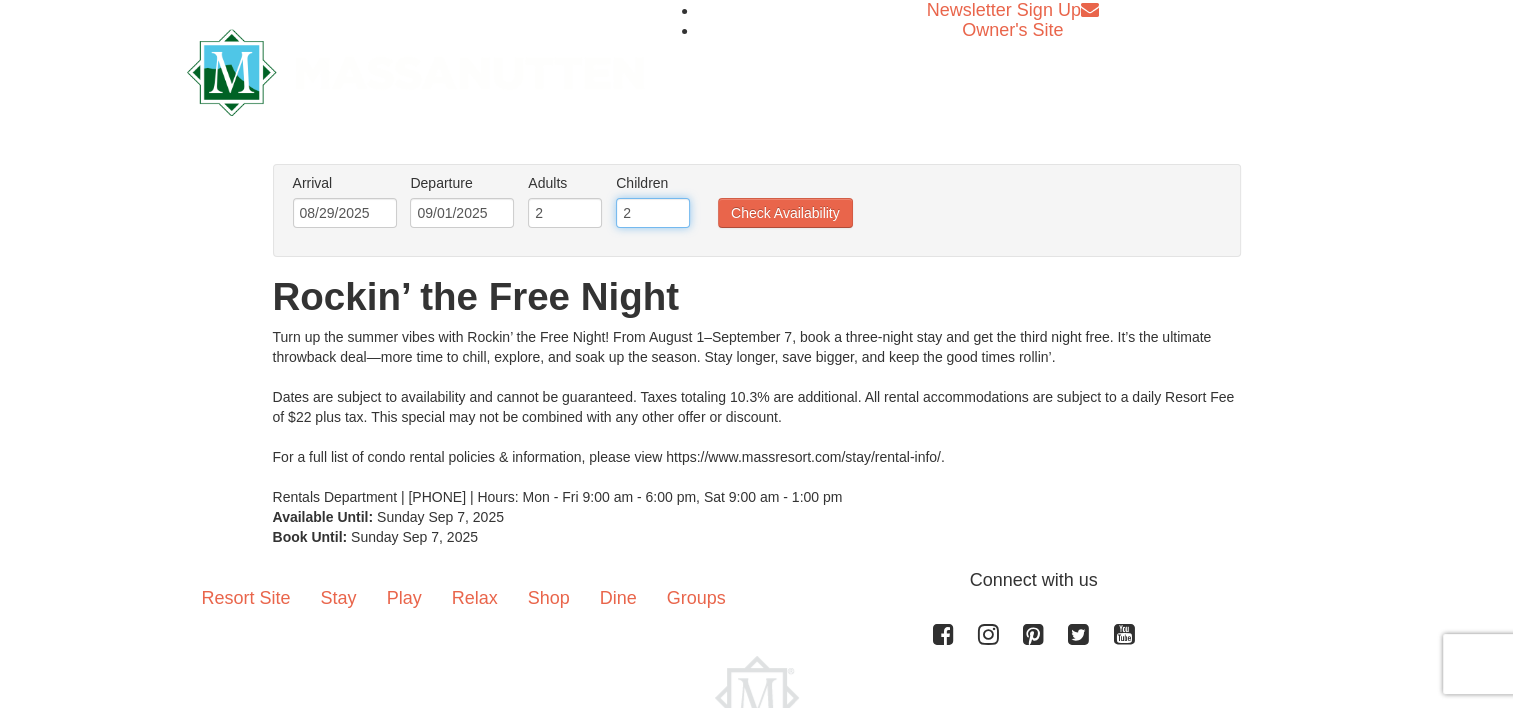 type on "2" 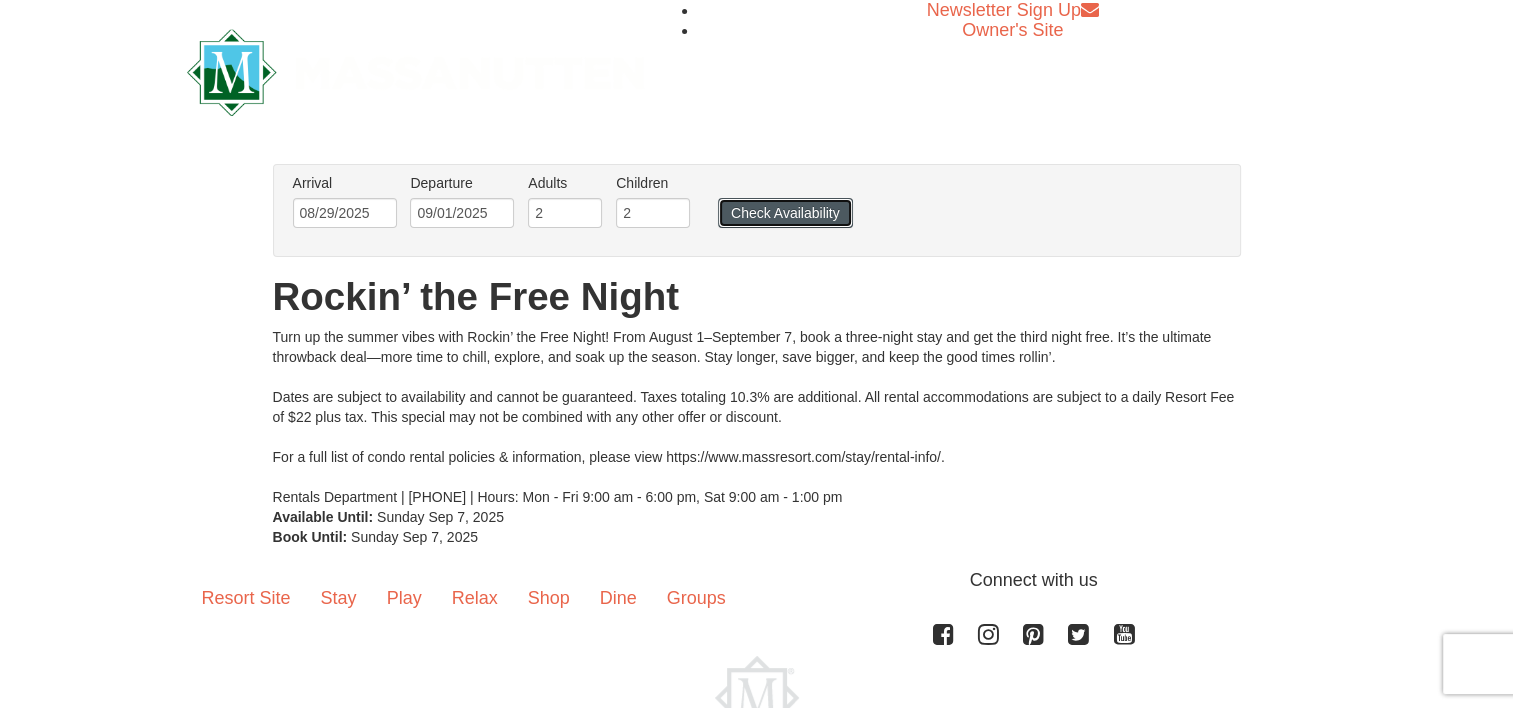 click on "Check Availability" at bounding box center [785, 213] 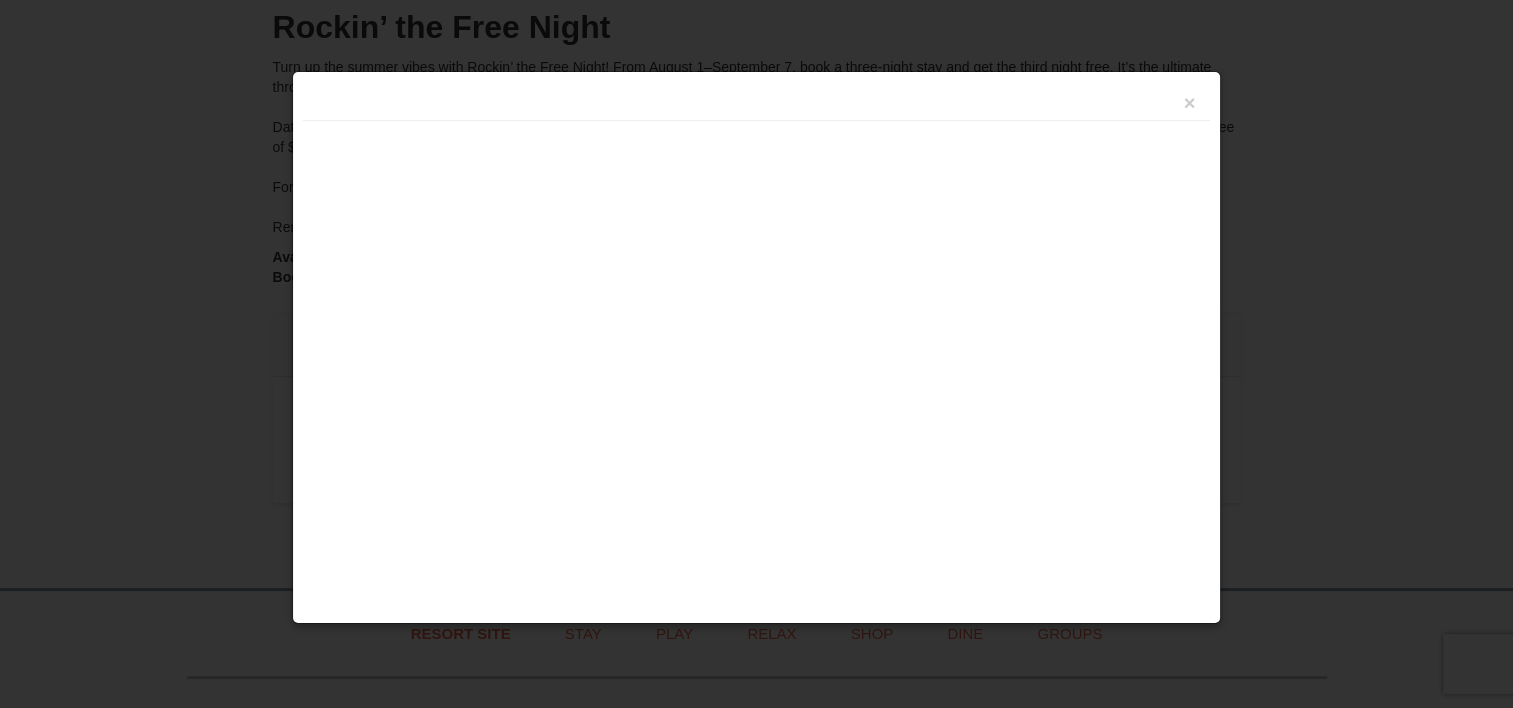 scroll, scrollTop: 578, scrollLeft: 0, axis: vertical 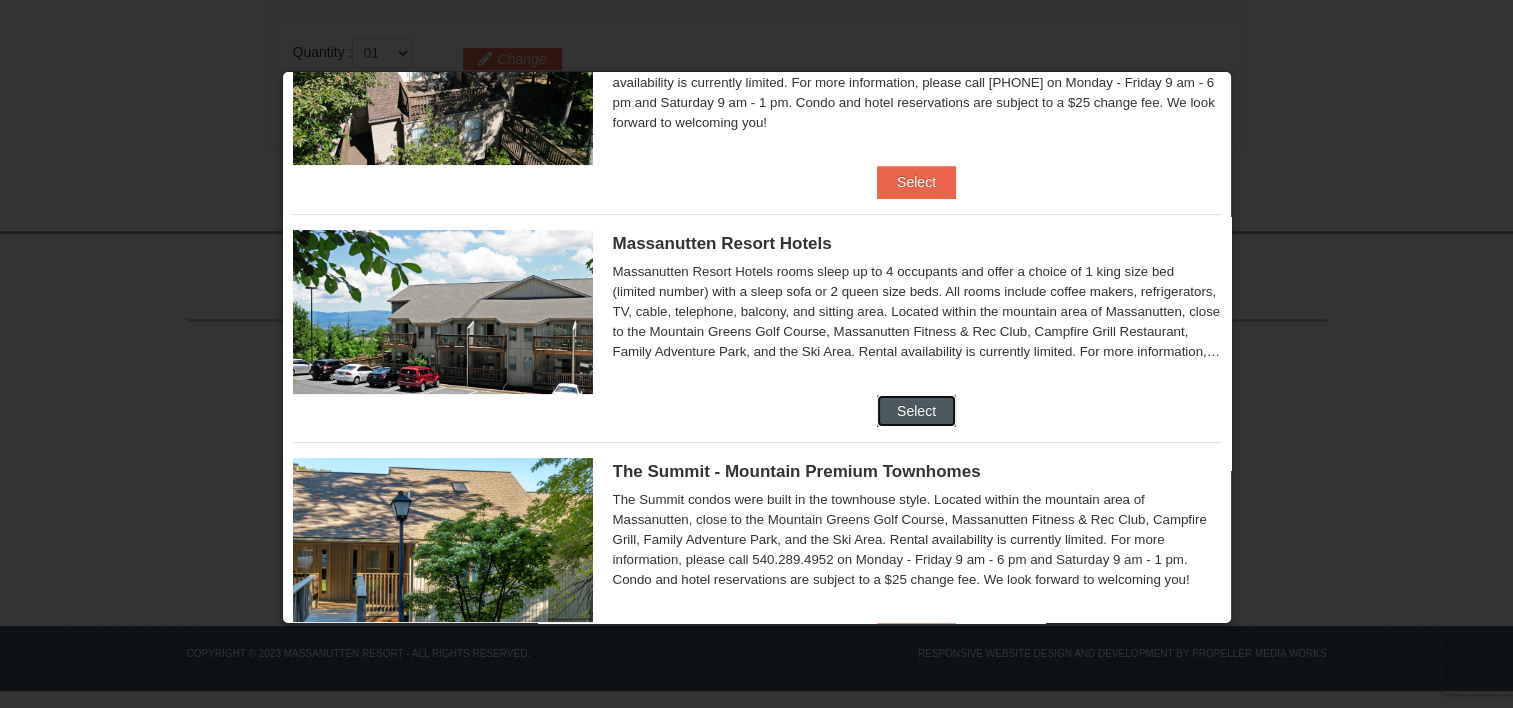 click on "Select" at bounding box center [916, 411] 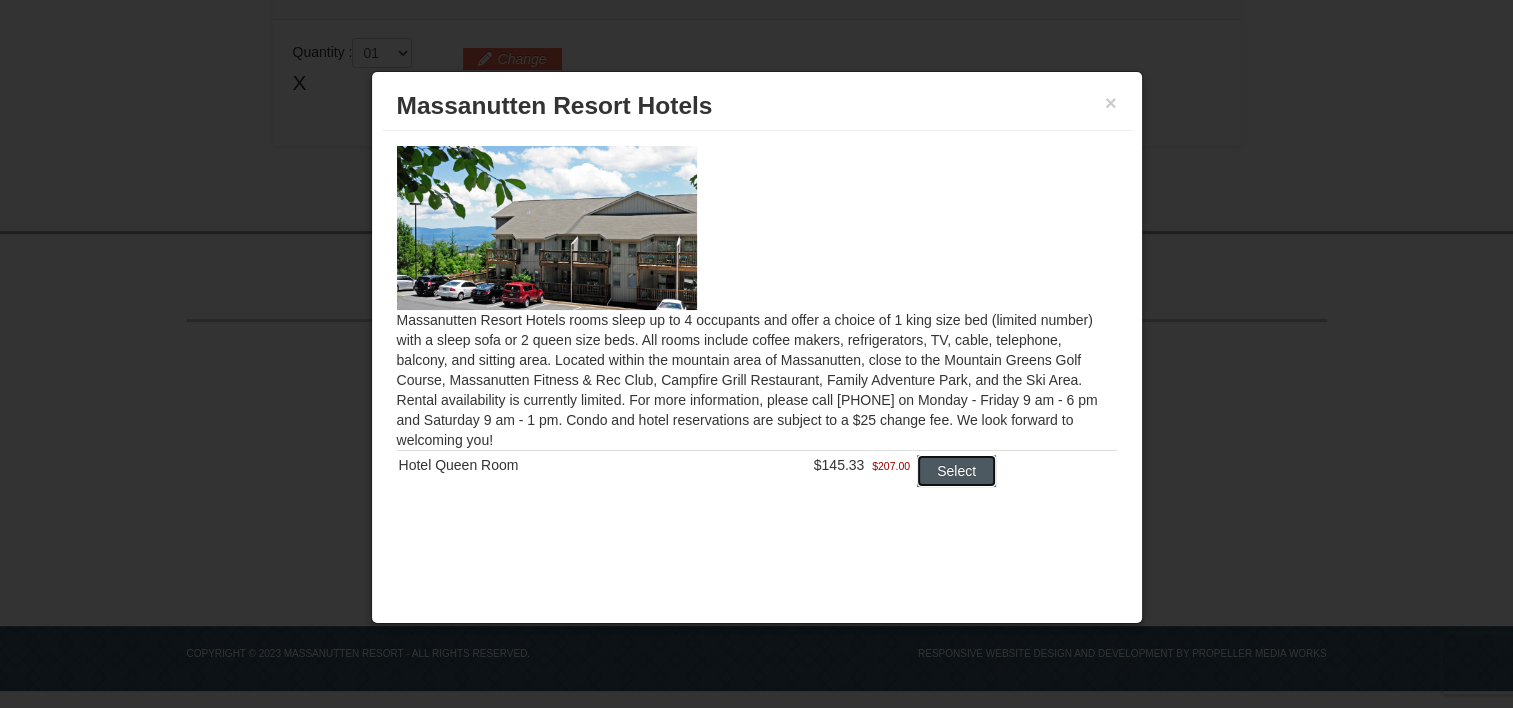 click on "Select" at bounding box center (956, 471) 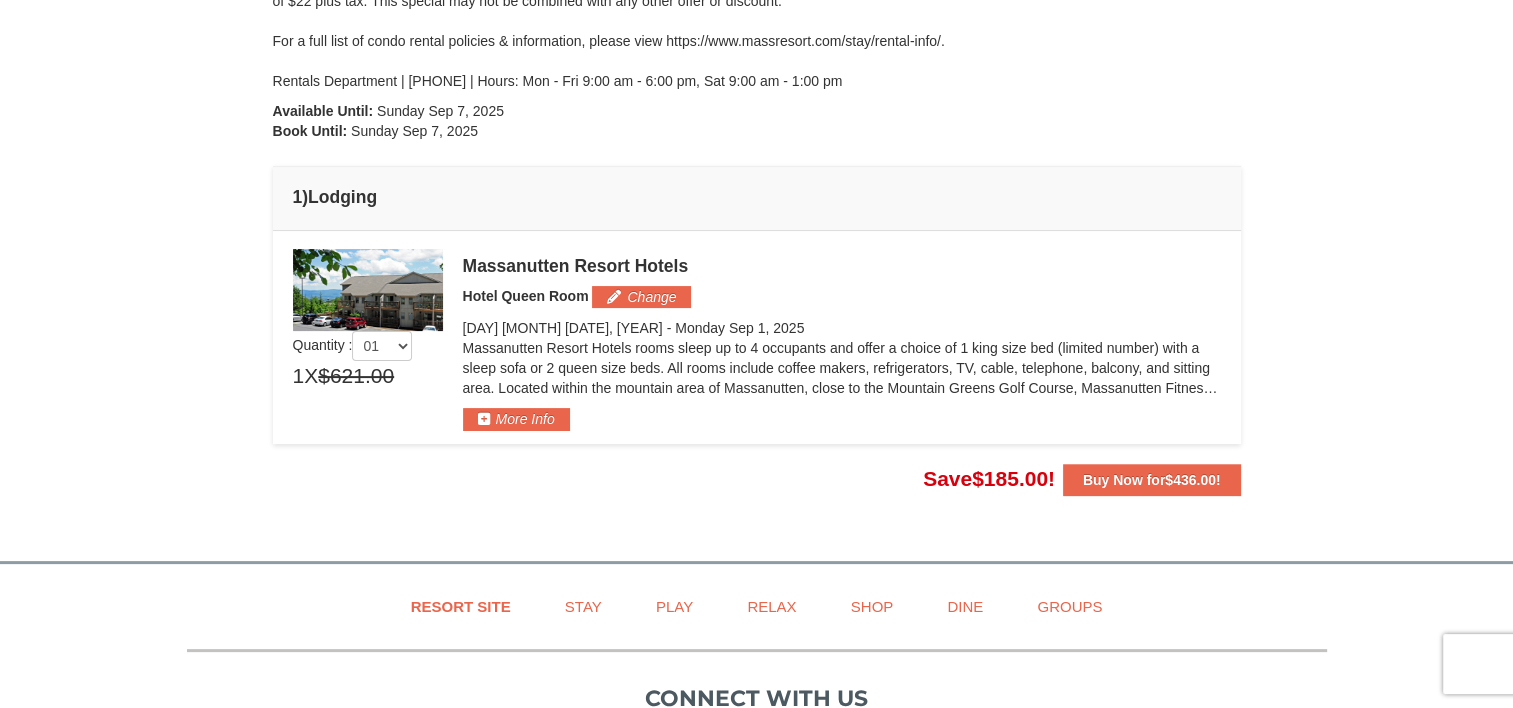 scroll, scrollTop: 324, scrollLeft: 0, axis: vertical 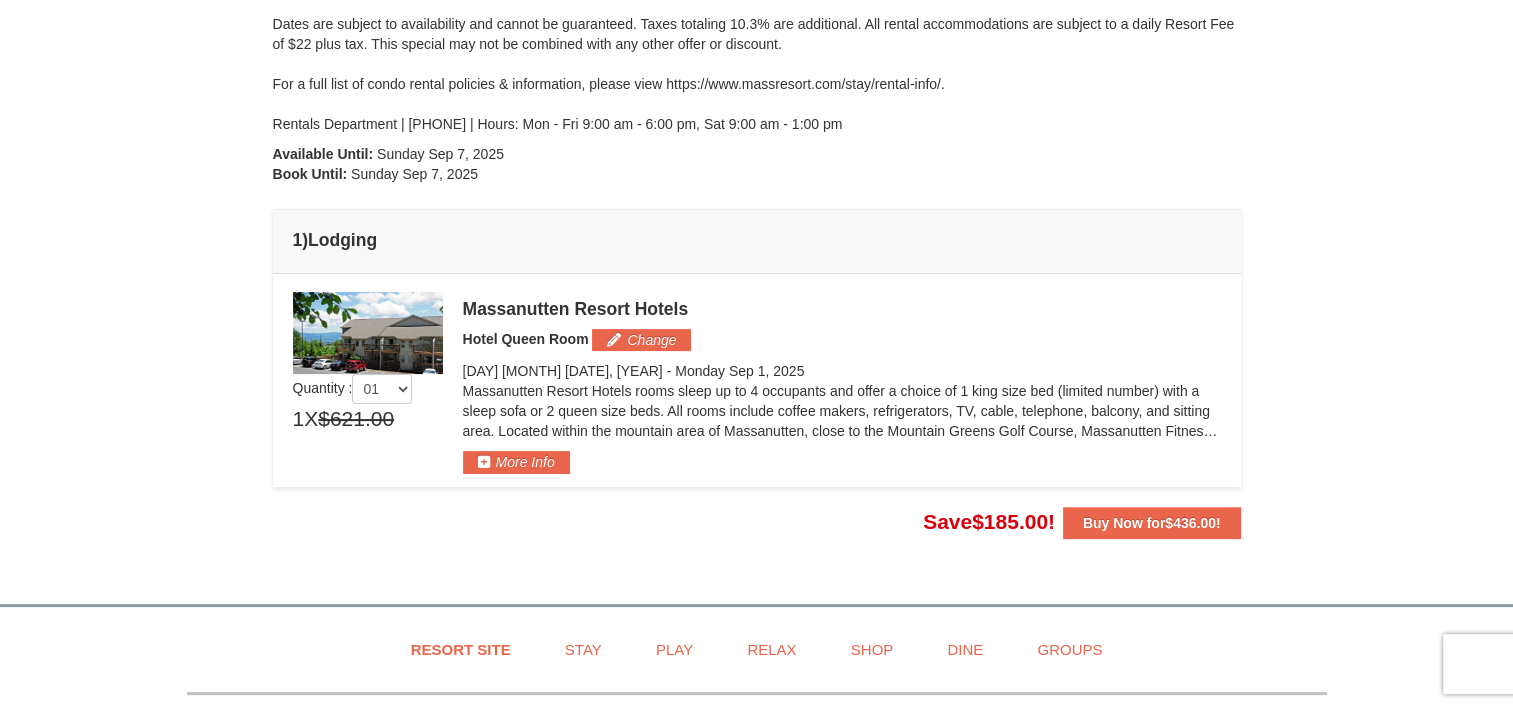 click at bounding box center [368, 333] 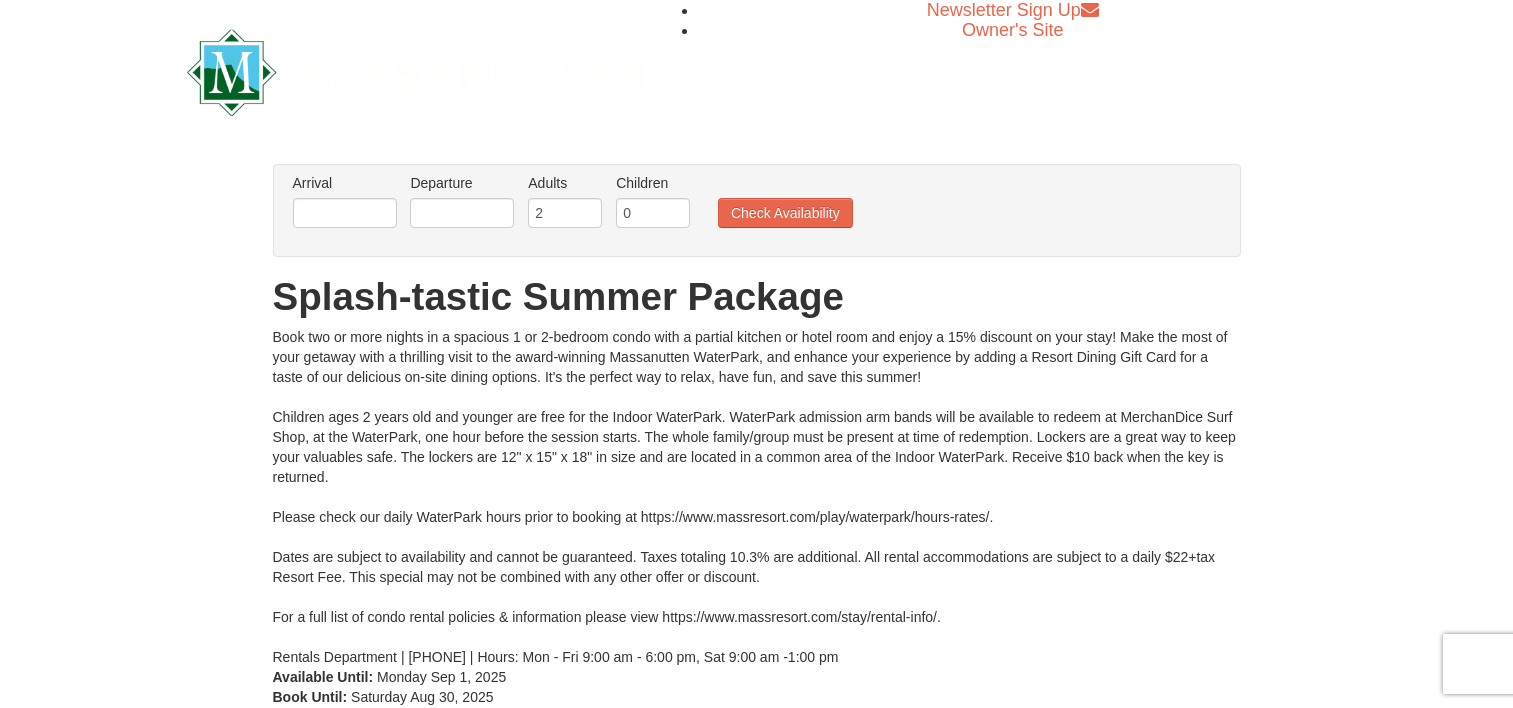 scroll, scrollTop: 0, scrollLeft: 0, axis: both 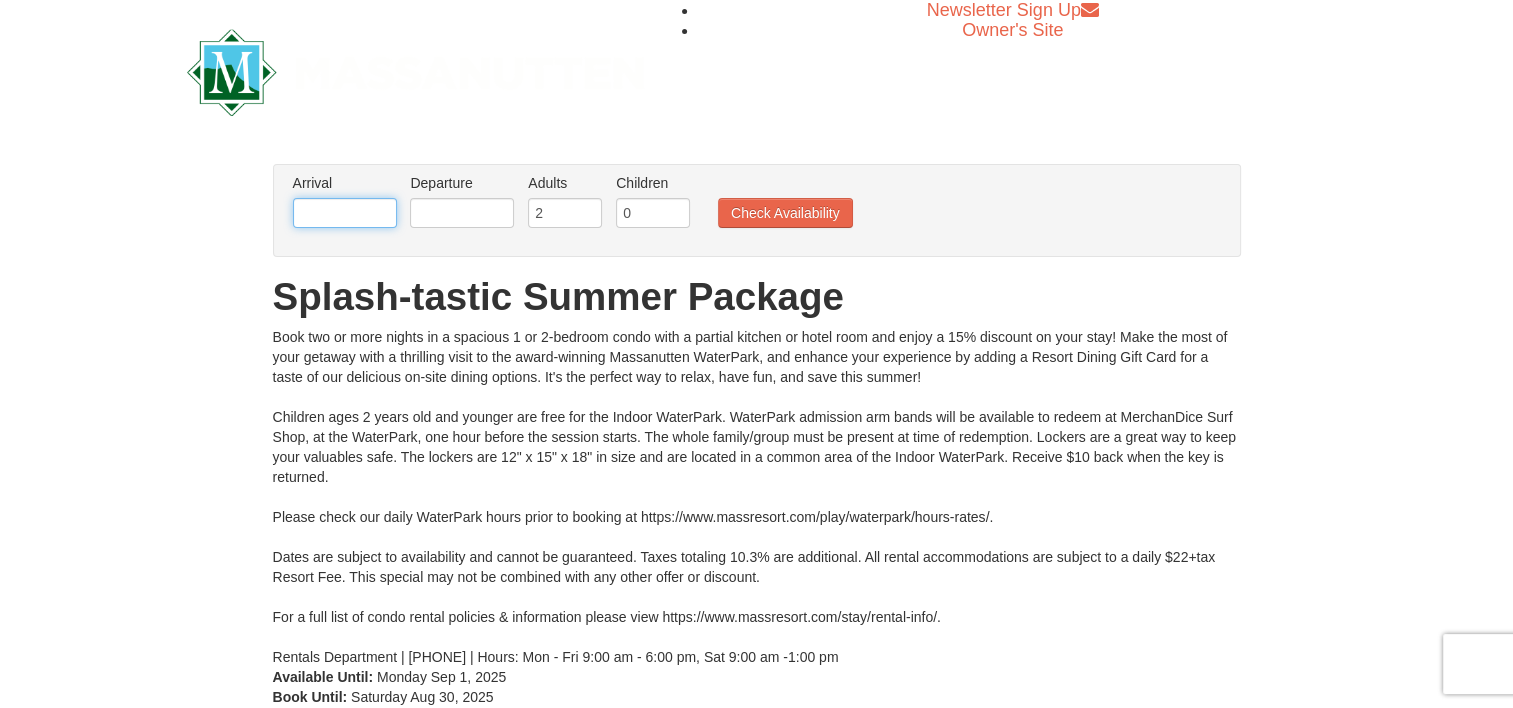 click at bounding box center (345, 213) 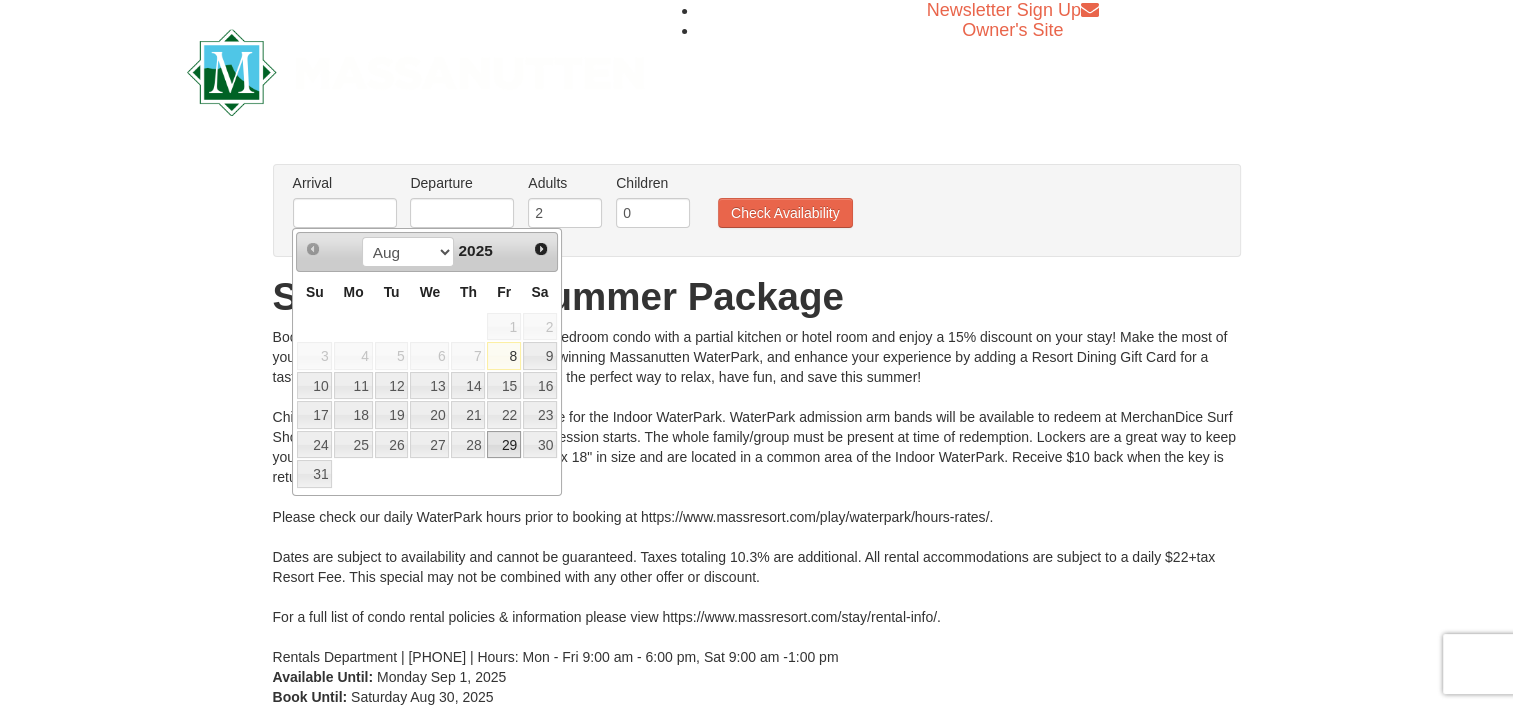 click on "29" at bounding box center (504, 445) 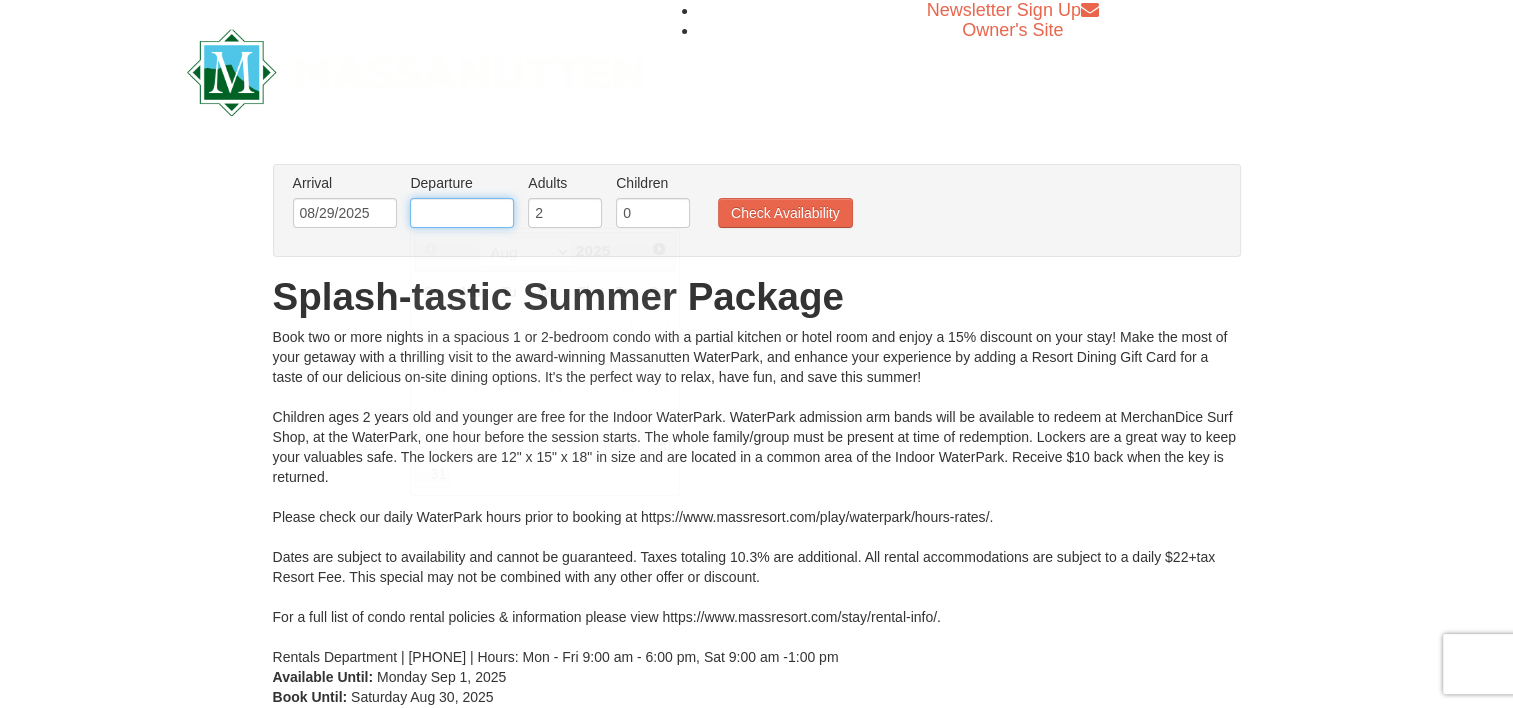 click at bounding box center (462, 213) 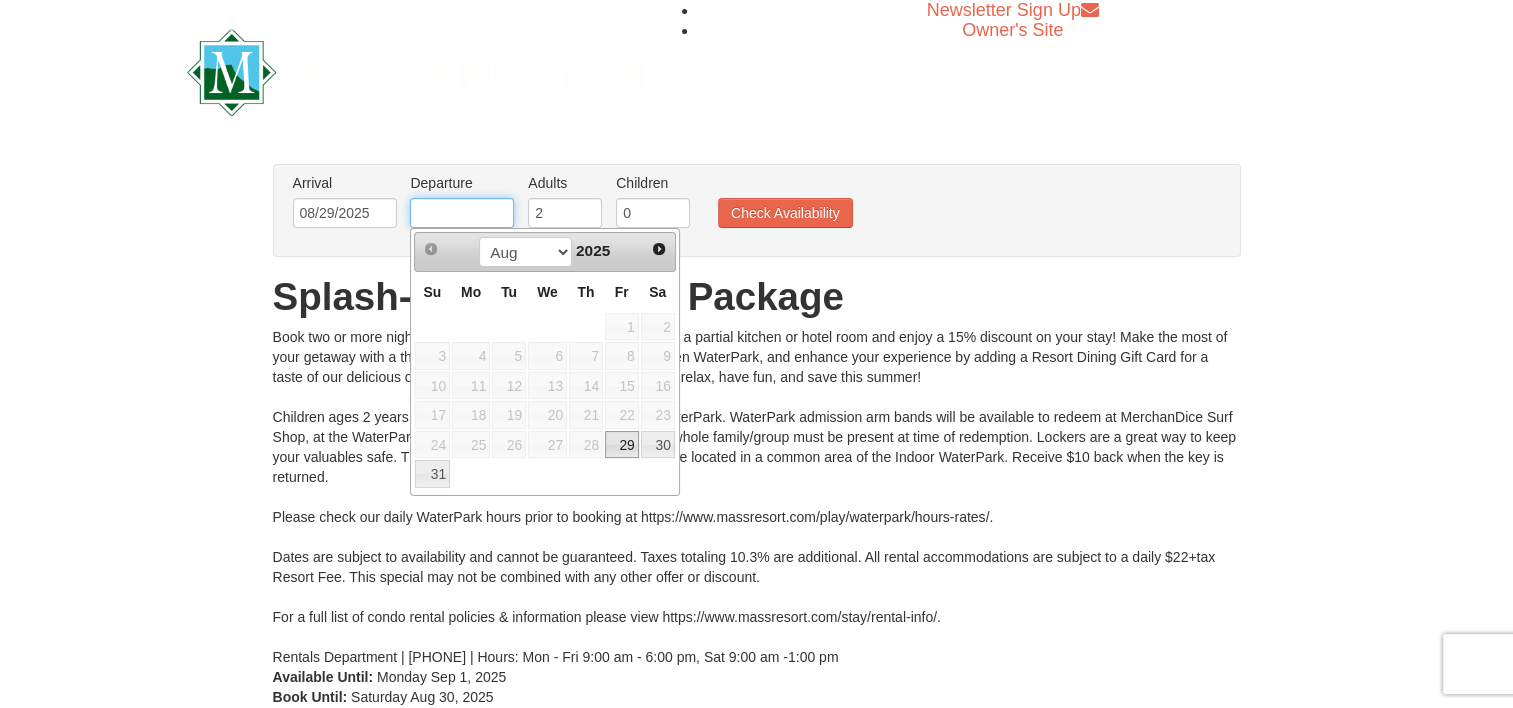 type on "09/01/2025" 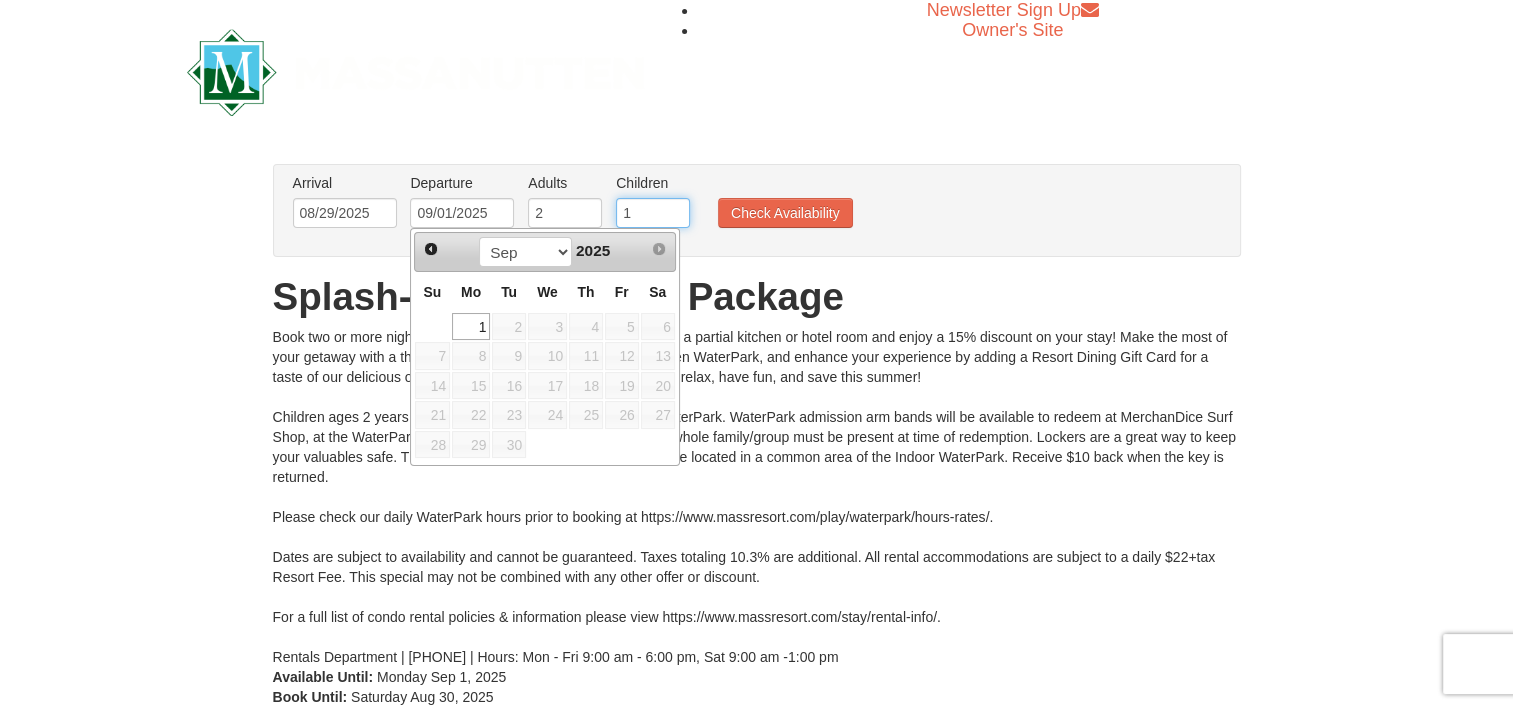 click on "1" at bounding box center [653, 213] 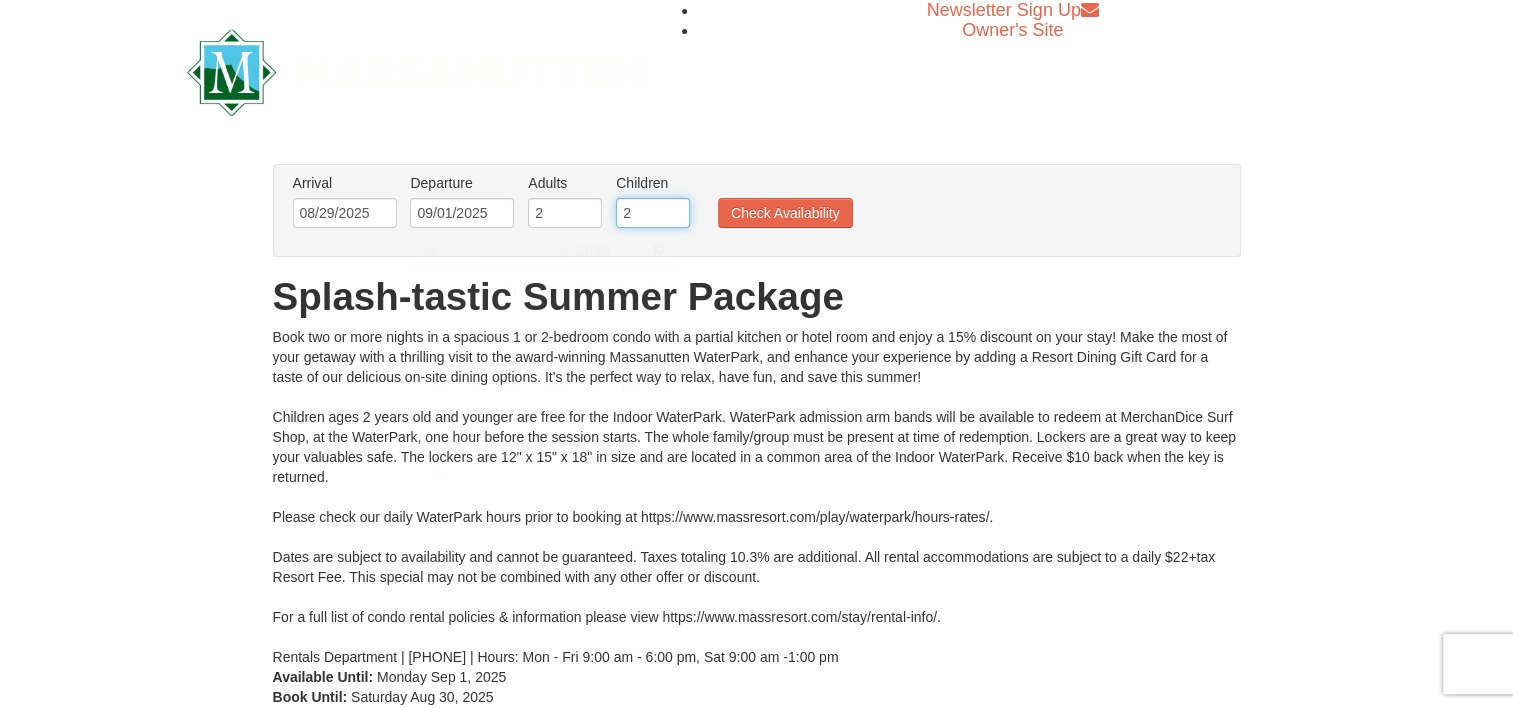 type on "2" 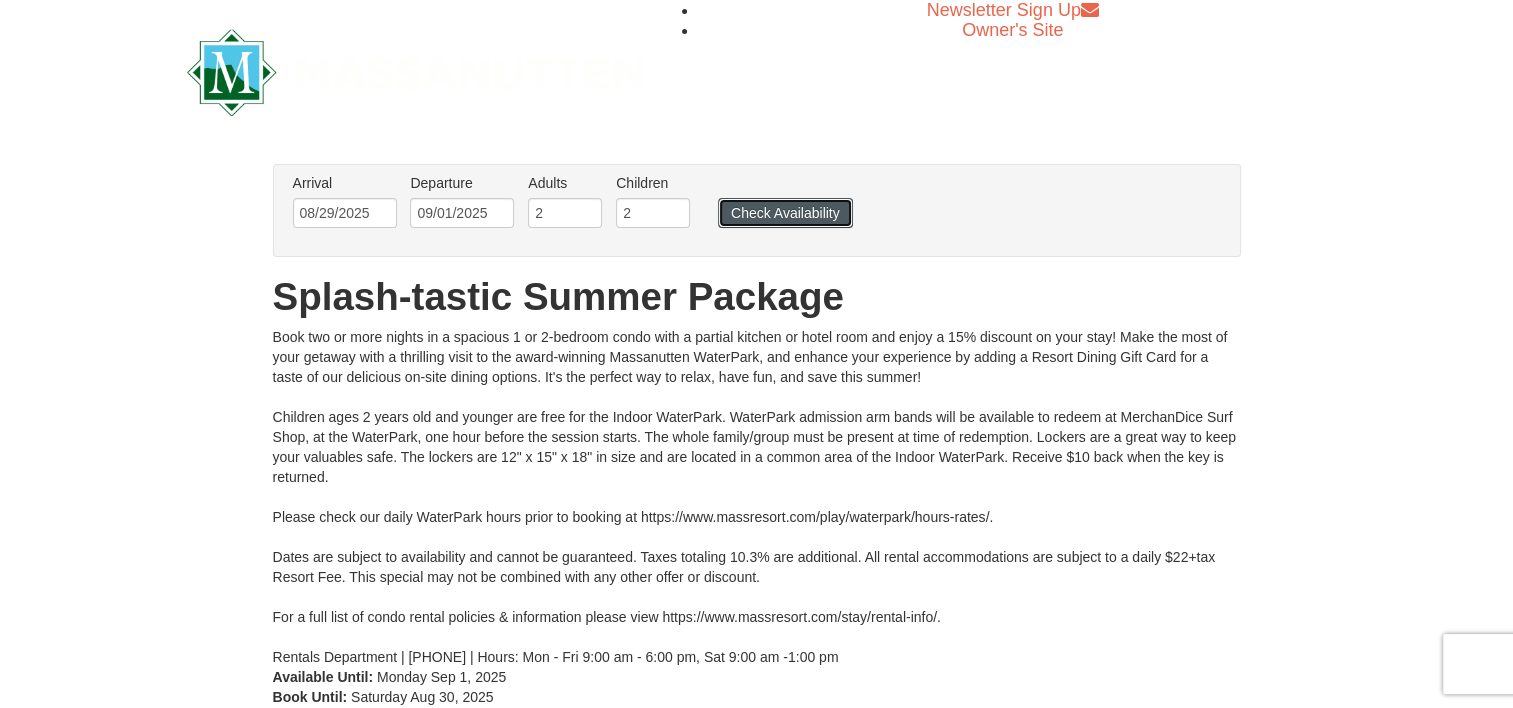 click on "Check Availability" at bounding box center [785, 213] 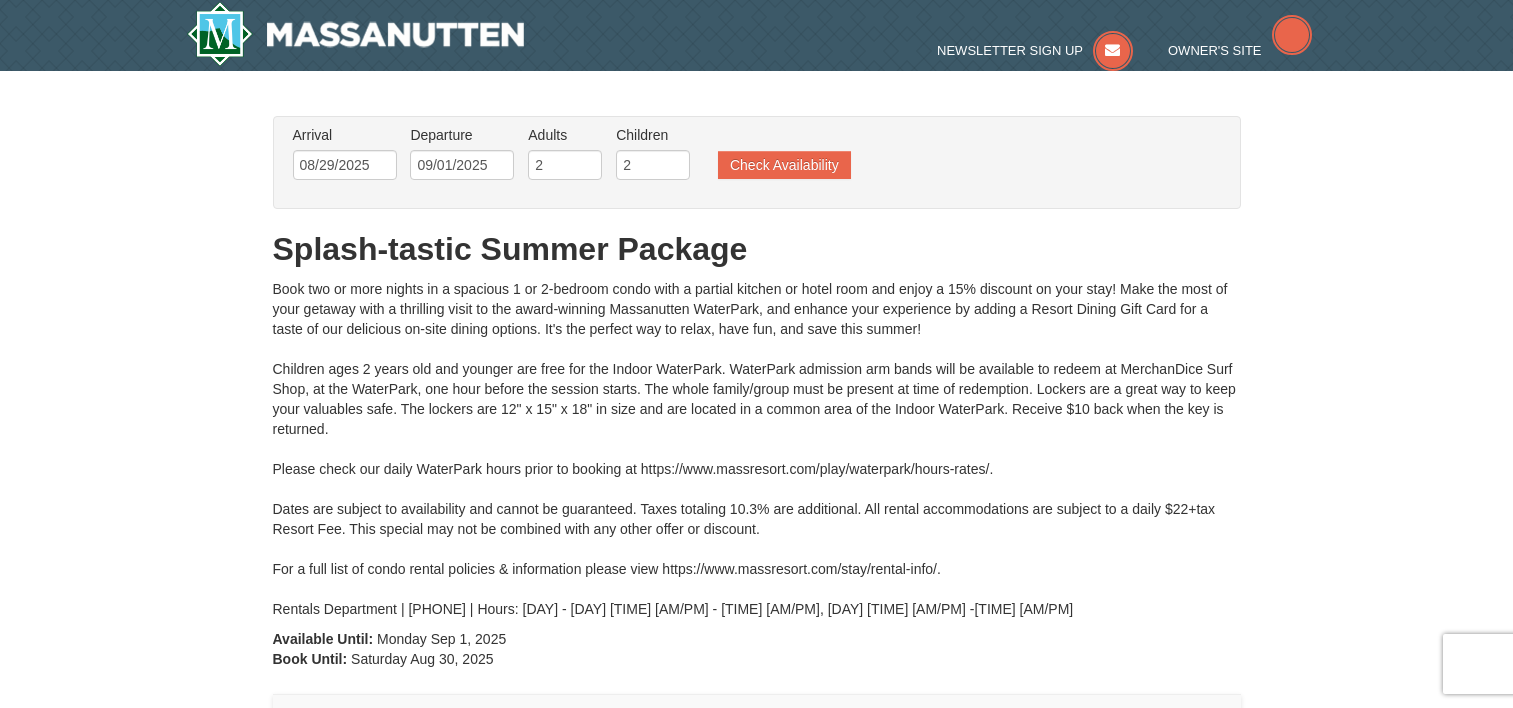 scroll, scrollTop: 0, scrollLeft: 0, axis: both 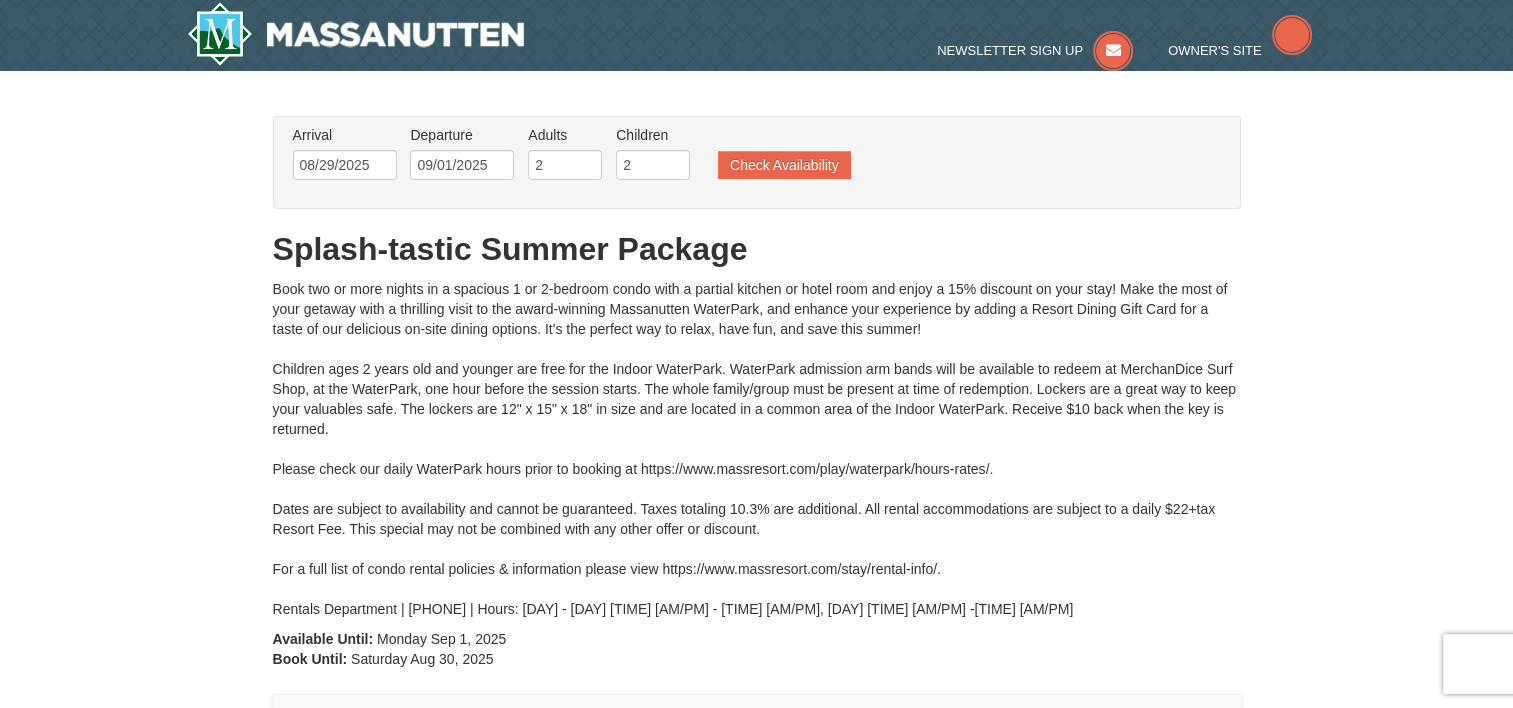 type on "08/29/2025" 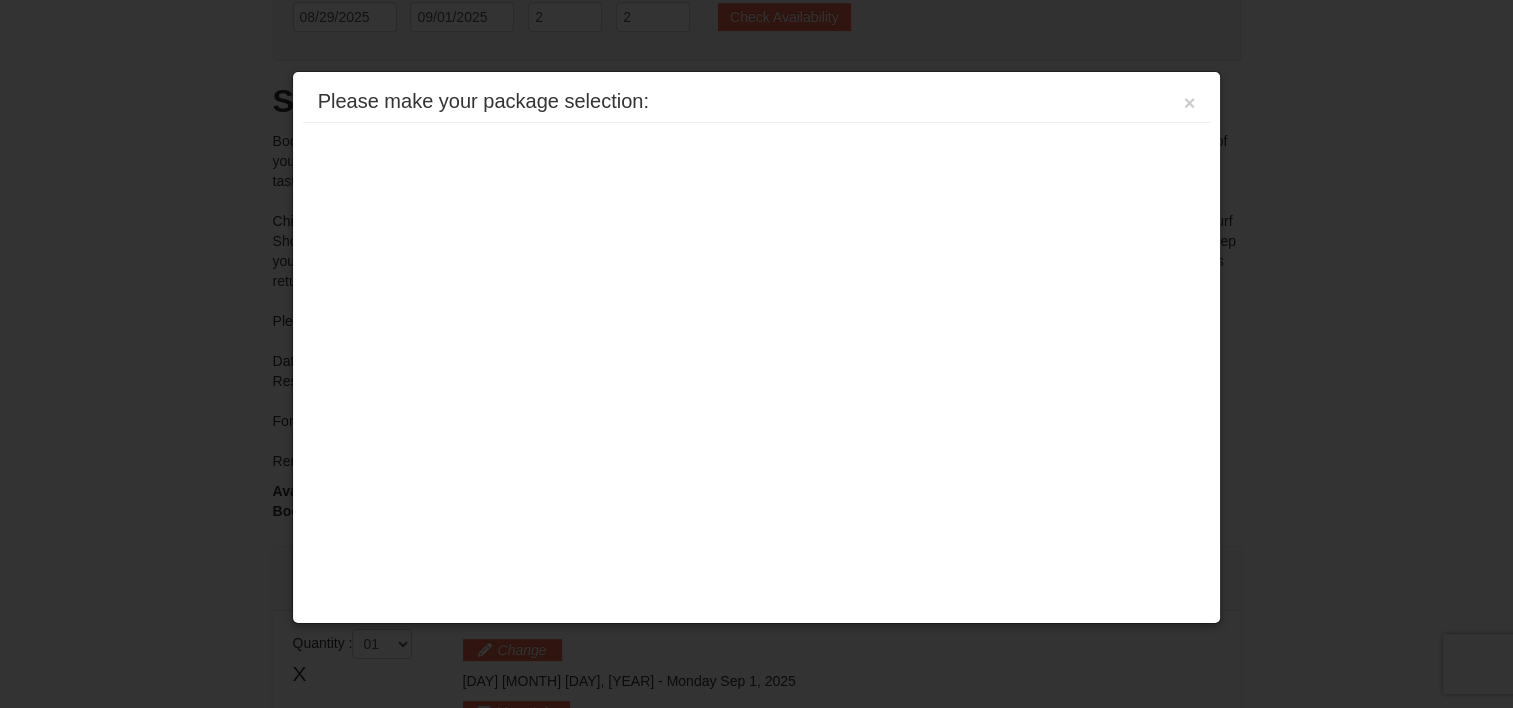 scroll, scrollTop: 0, scrollLeft: 0, axis: both 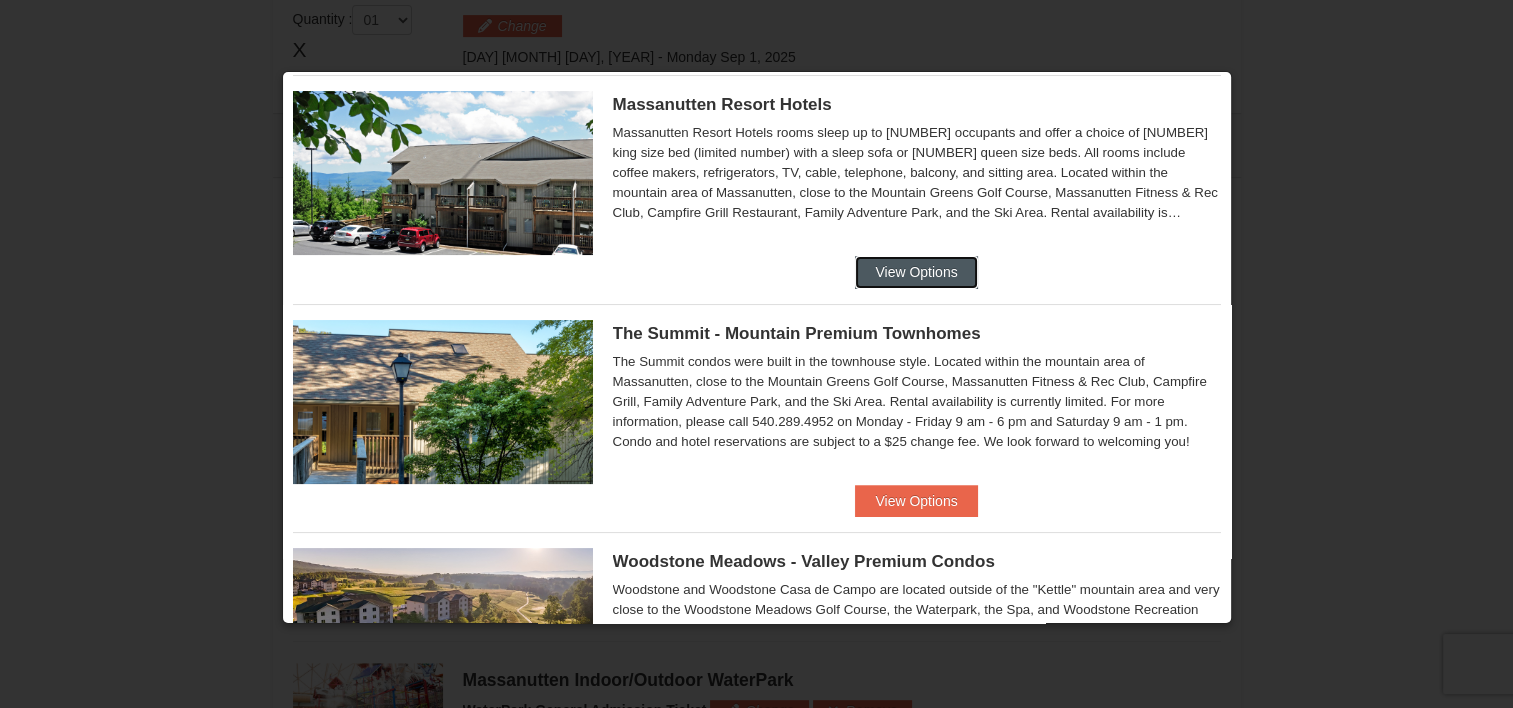 click on "View Options" at bounding box center (916, 272) 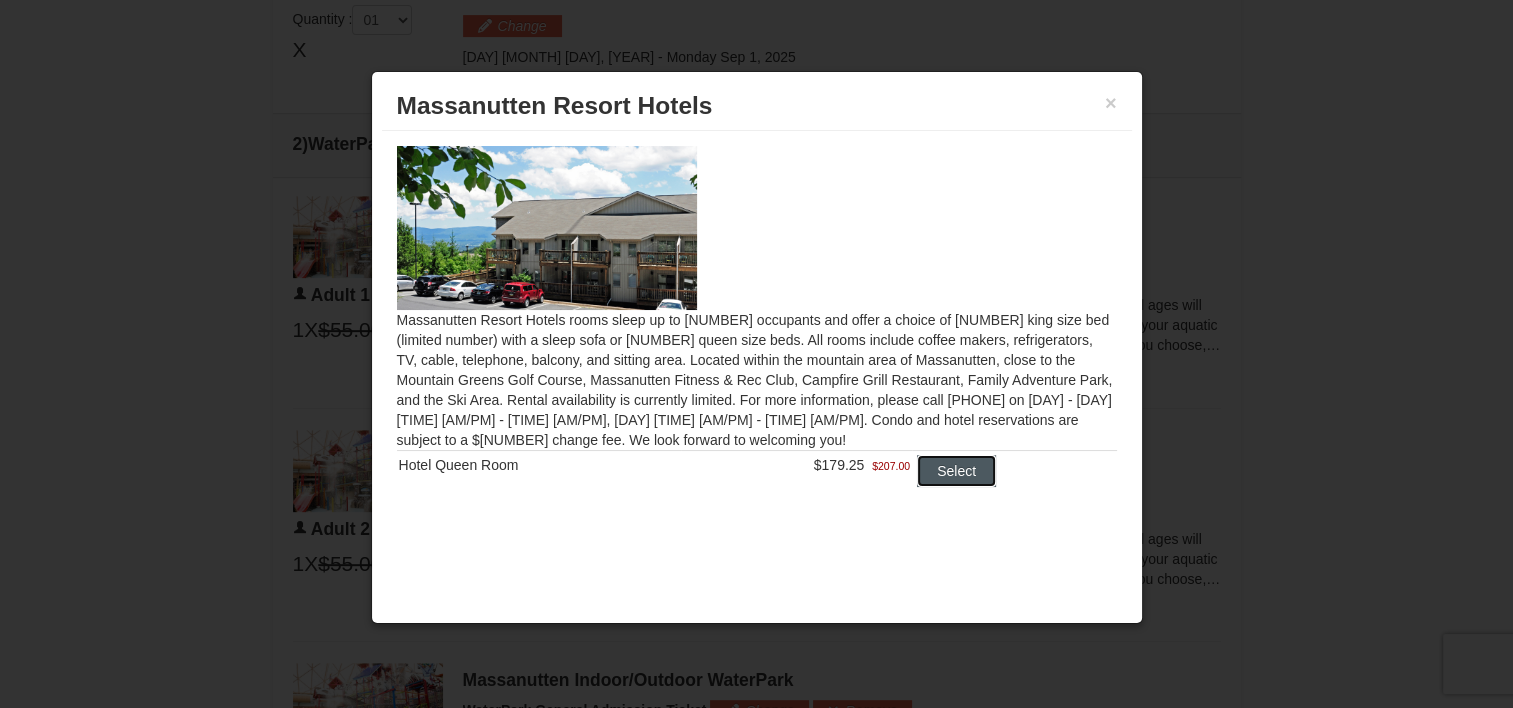 click on "Select" at bounding box center [956, 471] 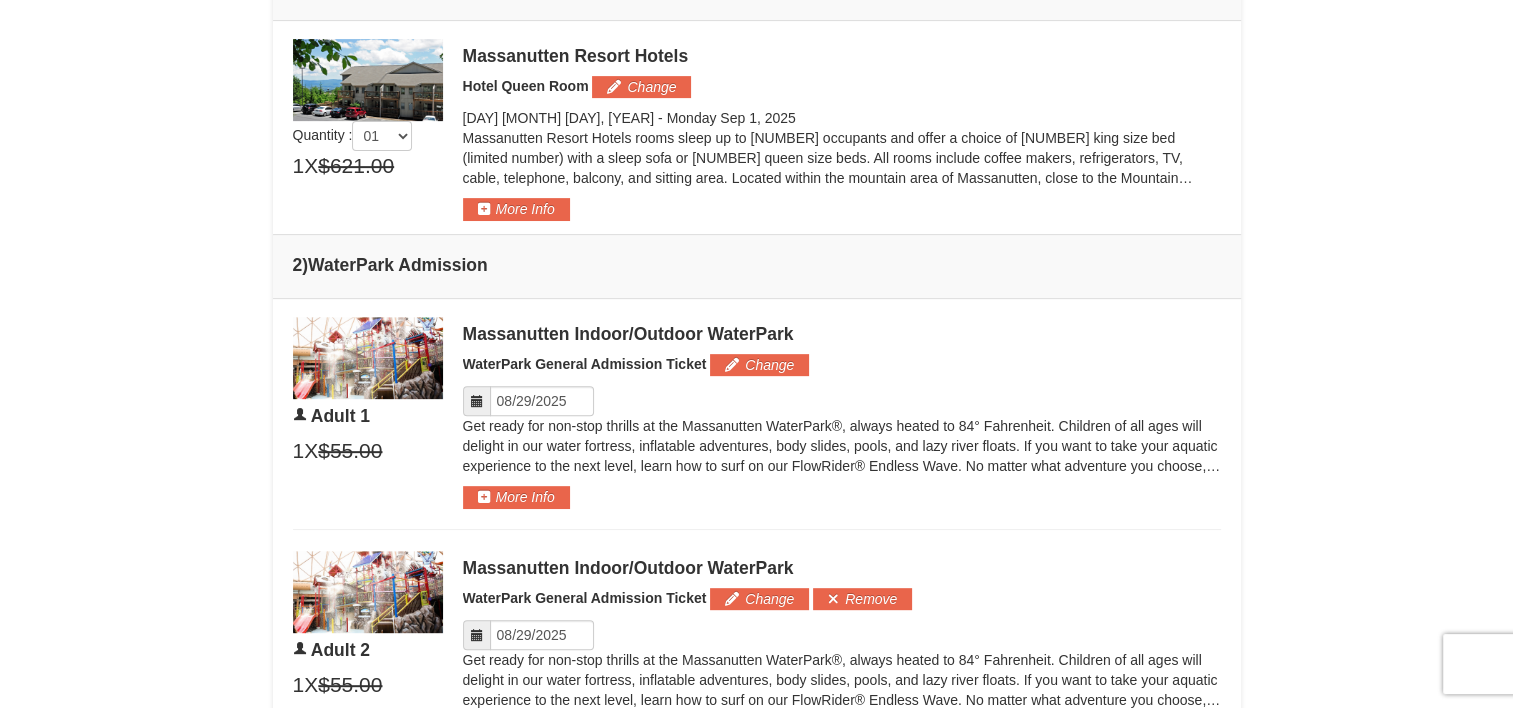 scroll, scrollTop: 809, scrollLeft: 0, axis: vertical 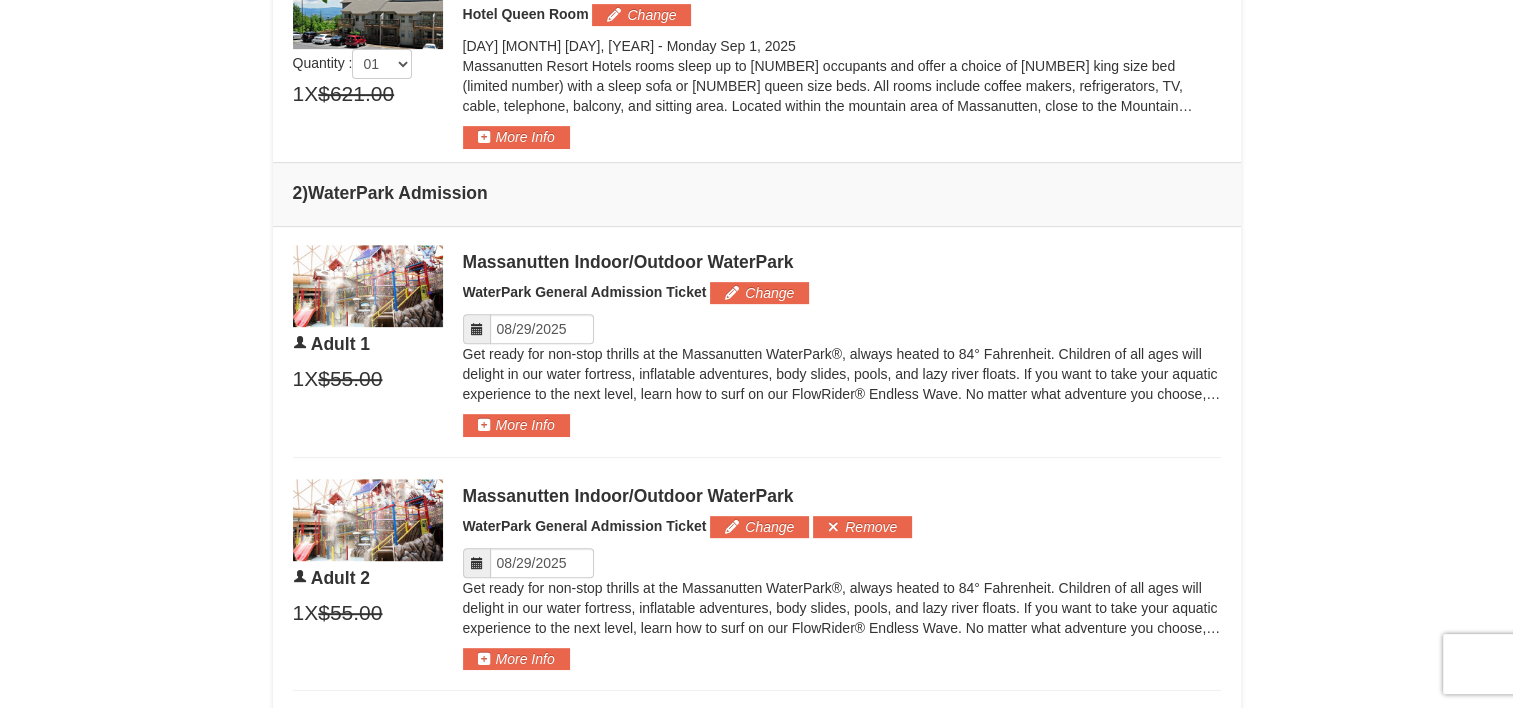 click on "Get ready for non-stop thrills at the Massanutten WaterPark®, always heated to 84° Fahrenheit. Children of all ages will delight in our water fortress, inflatable adventures, body slides, pools, and lazy river floats. If you want to take your aquatic experience to the next level, learn how to surf on our FlowRider® Endless Wave. No matter what adventure you choose, you’ll be sure to meet new friends along the way! Don't forget to bring a towel. Please check daily hours prior to booking at https://www.massresort.com/play/waterpark/hours-rates/." at bounding box center (842, 374) 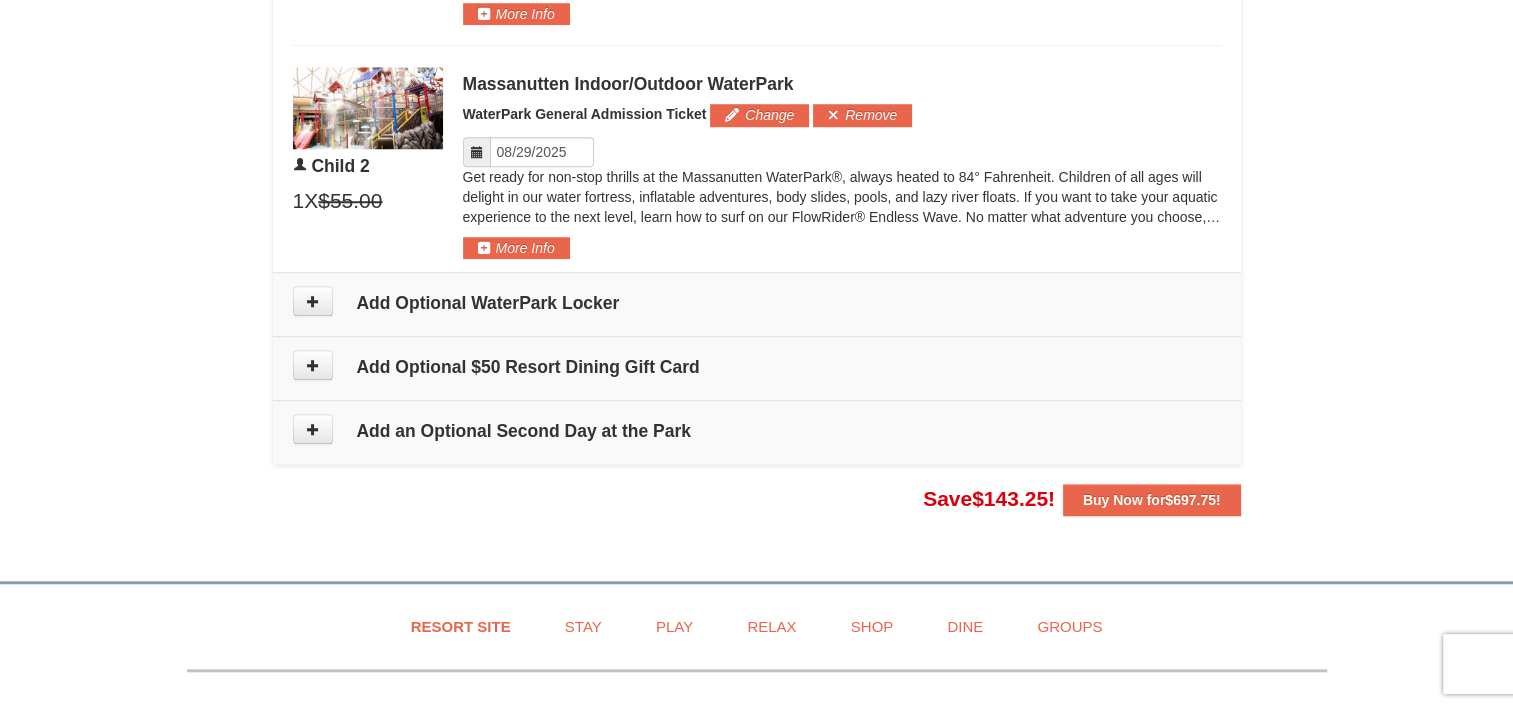 scroll, scrollTop: 1689, scrollLeft: 0, axis: vertical 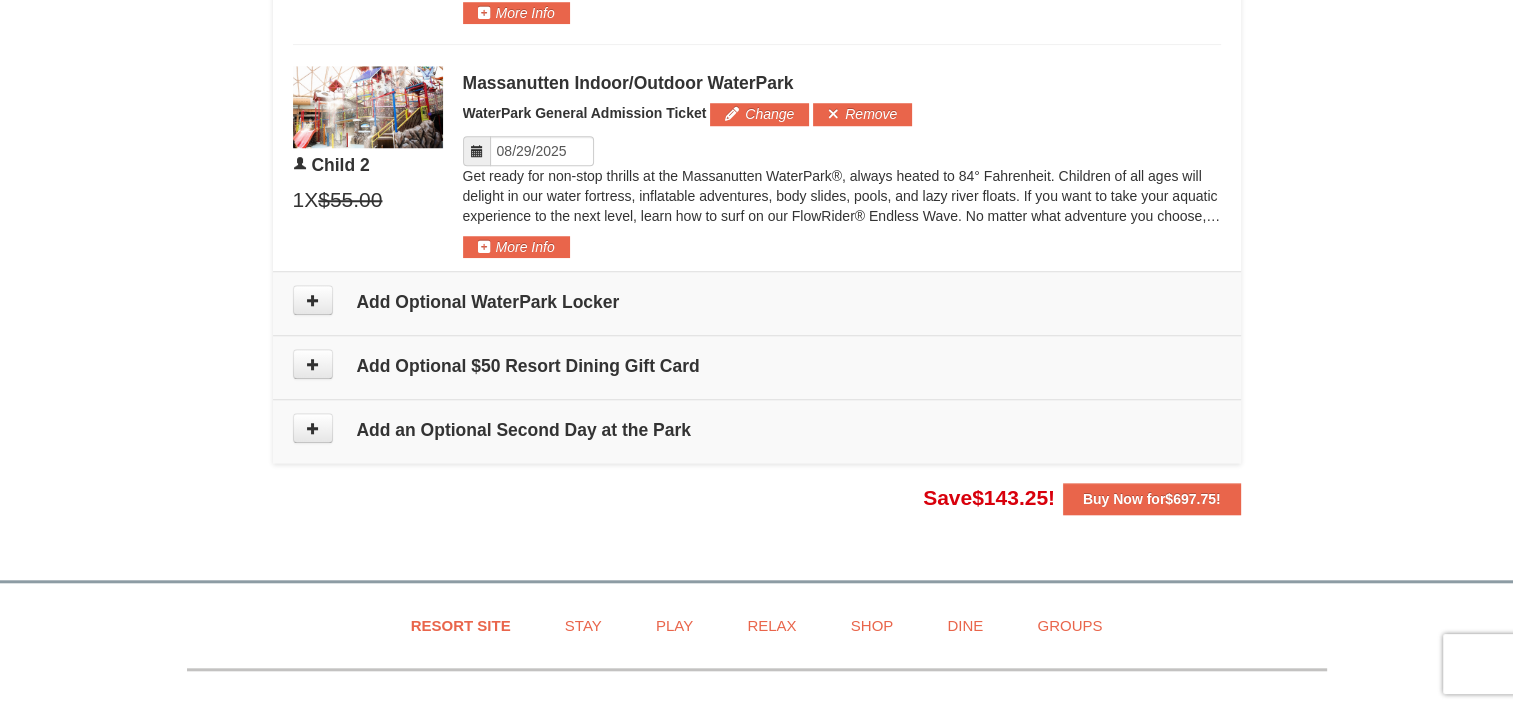 click on "Add Optional $50 Resort Dining Gift Card" at bounding box center (757, 366) 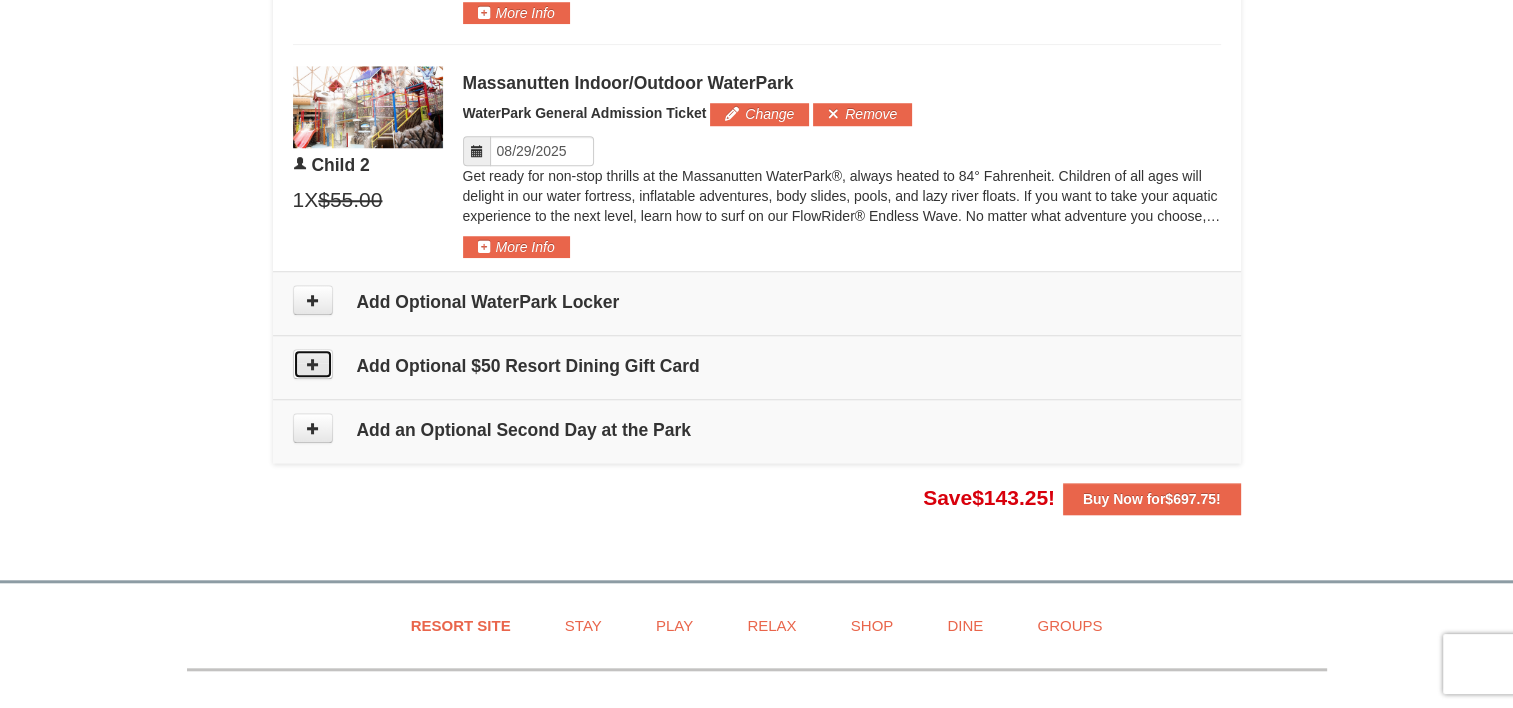 click at bounding box center (313, 364) 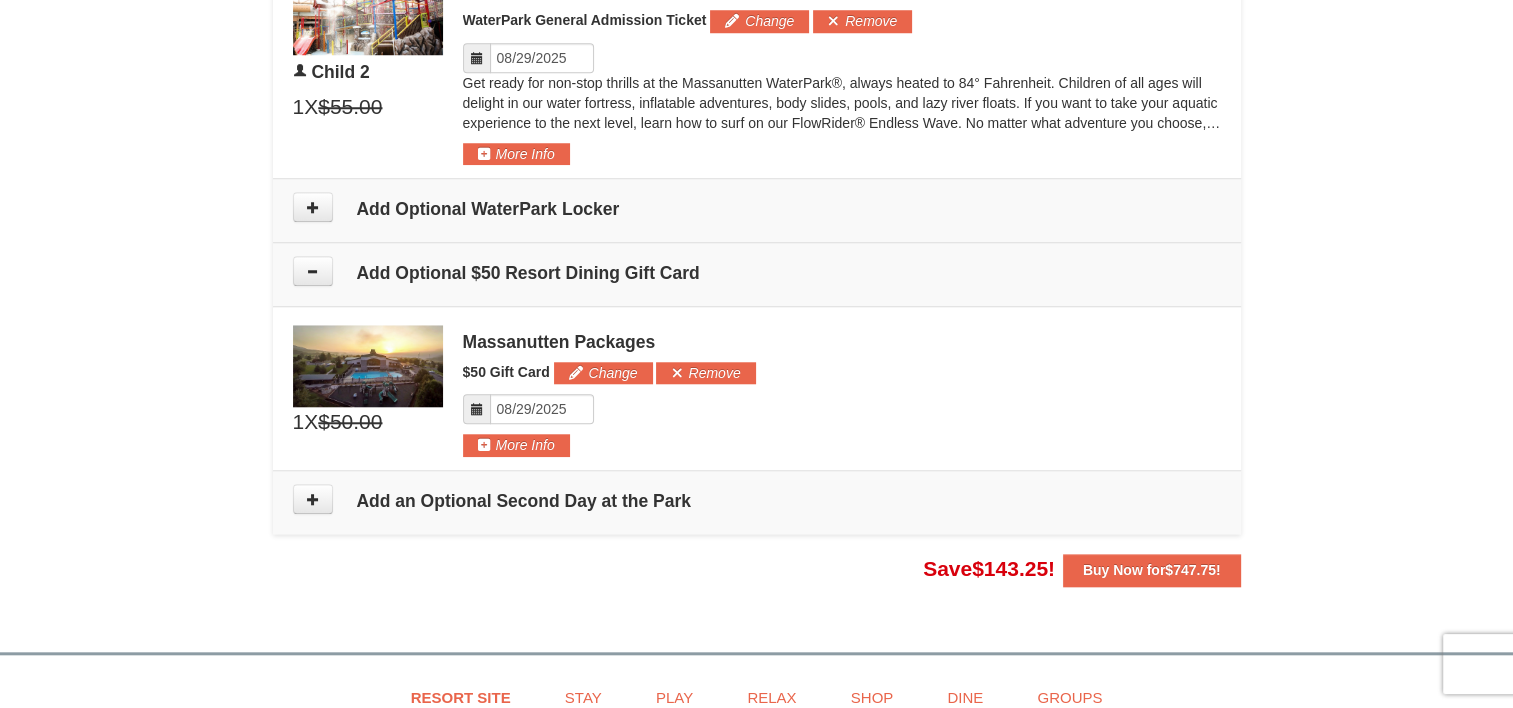 scroll, scrollTop: 1780, scrollLeft: 0, axis: vertical 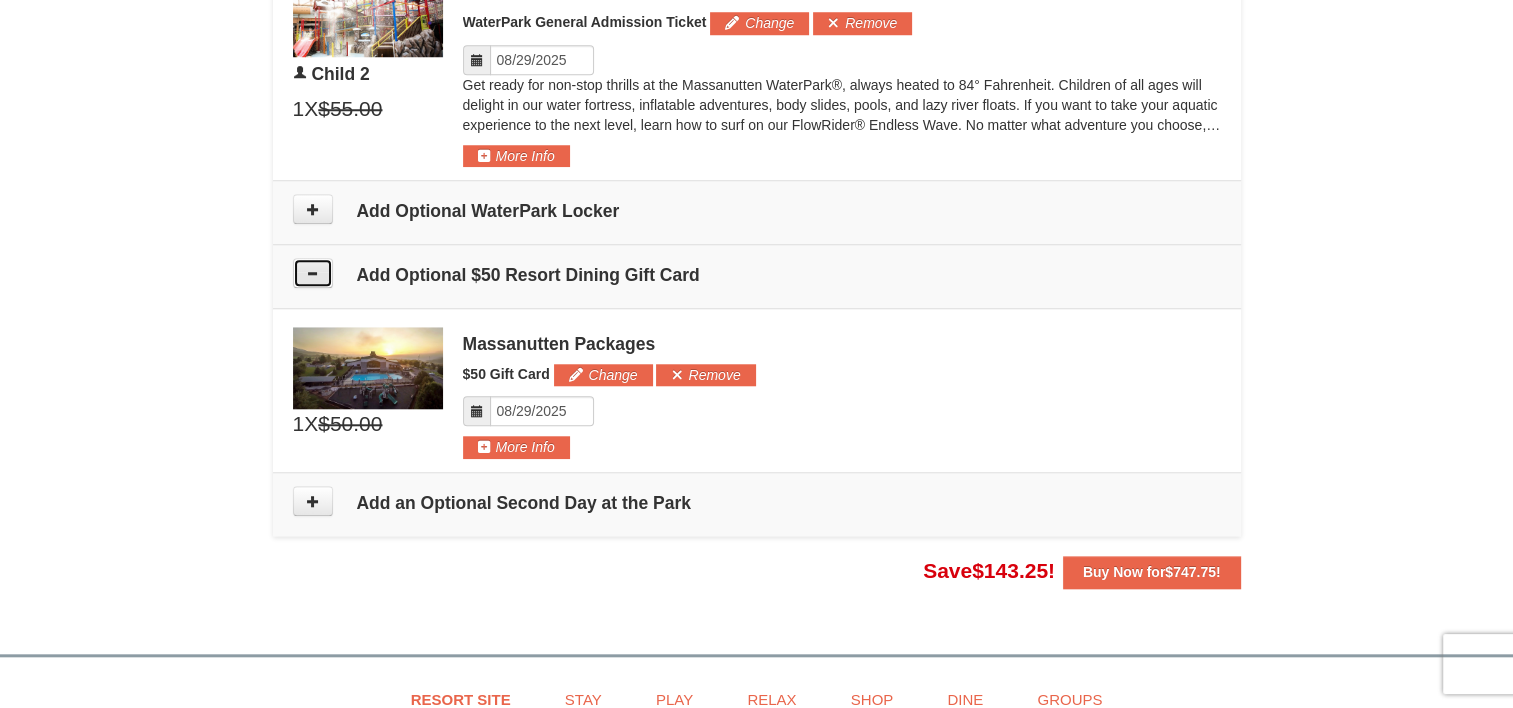 click at bounding box center (313, 273) 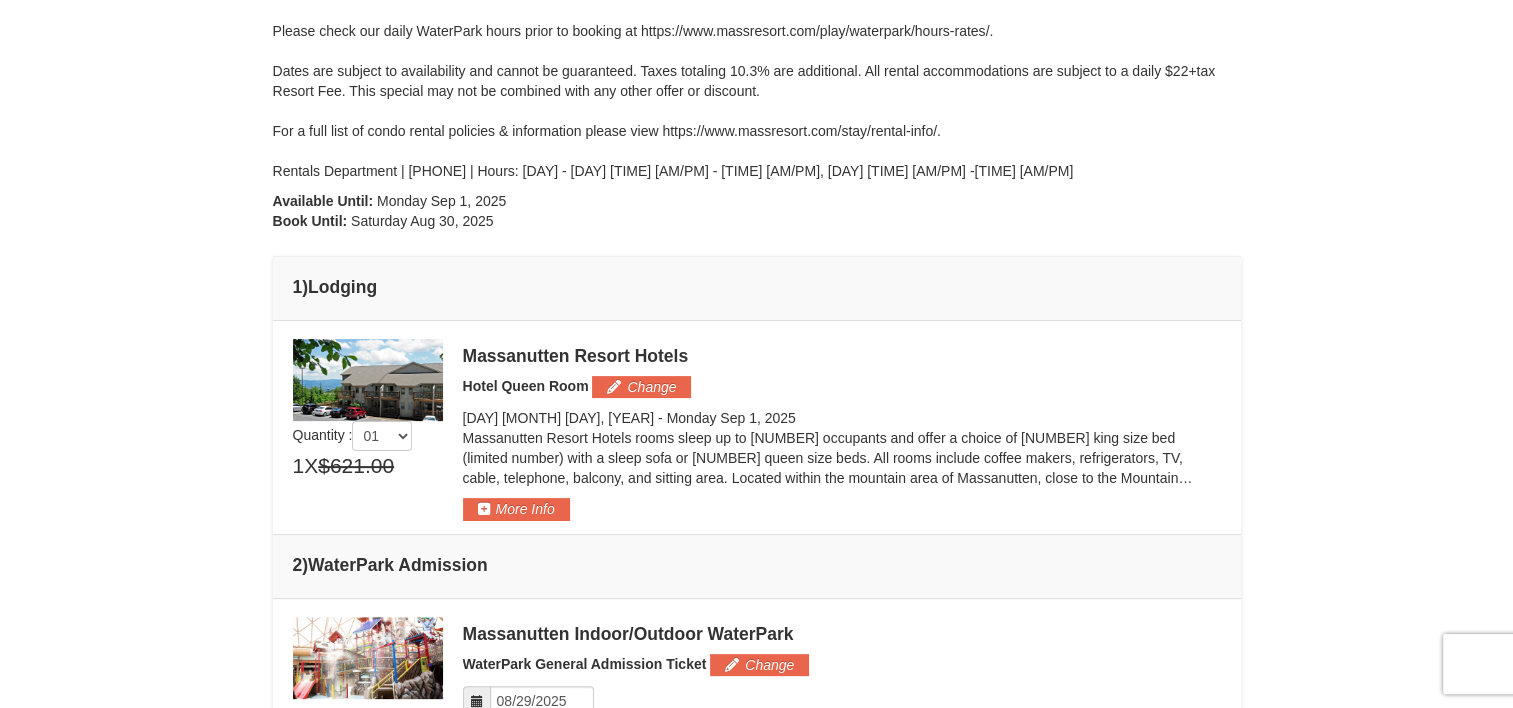 scroll, scrollTop: 0, scrollLeft: 0, axis: both 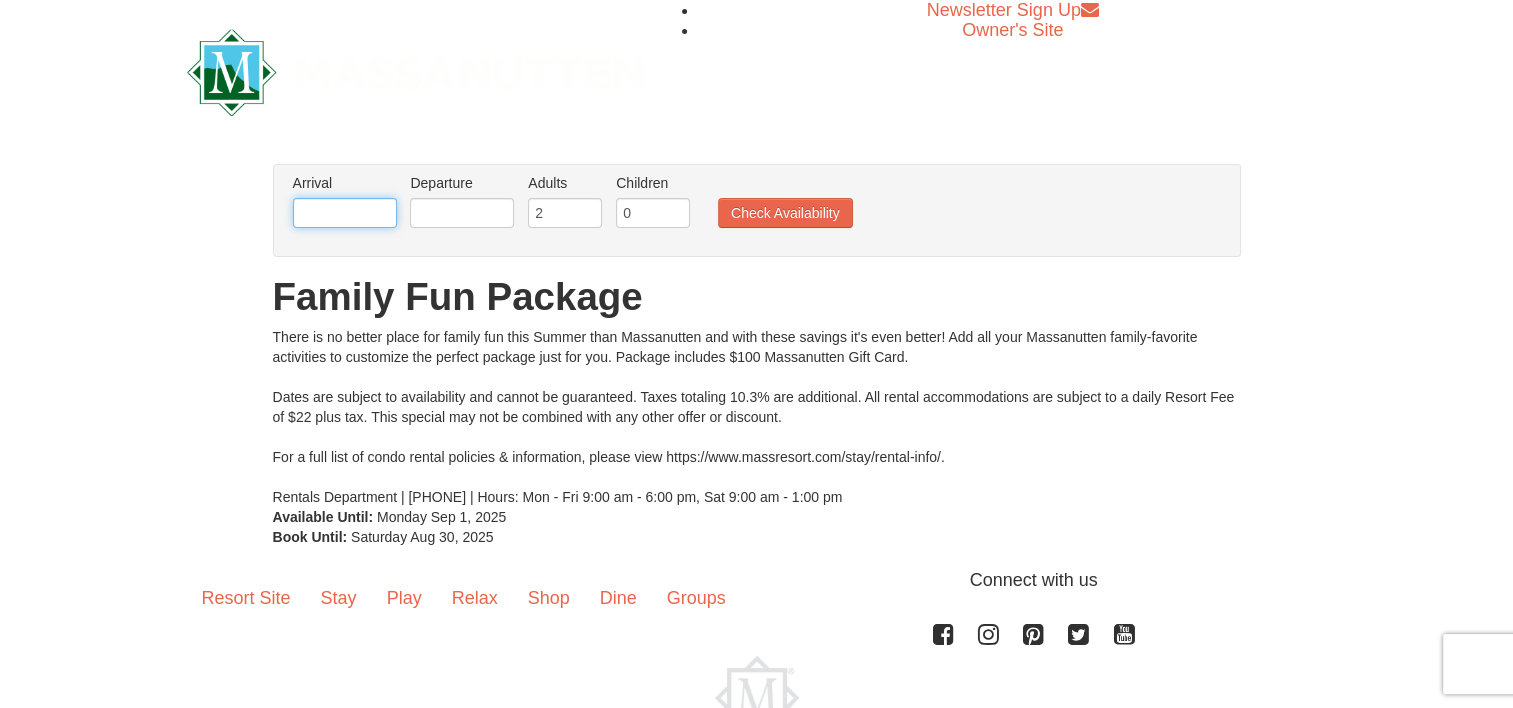 click at bounding box center [345, 213] 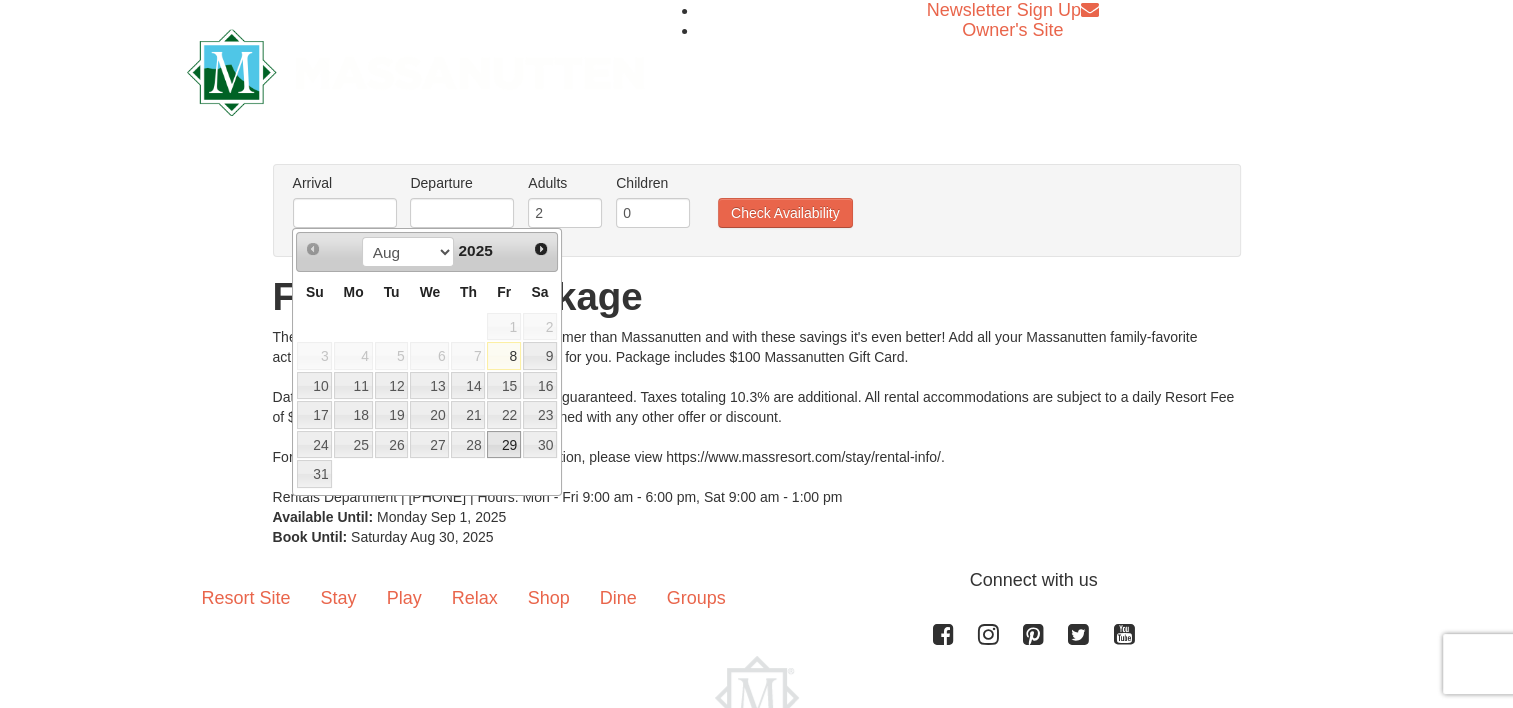 click on "29" at bounding box center (504, 445) 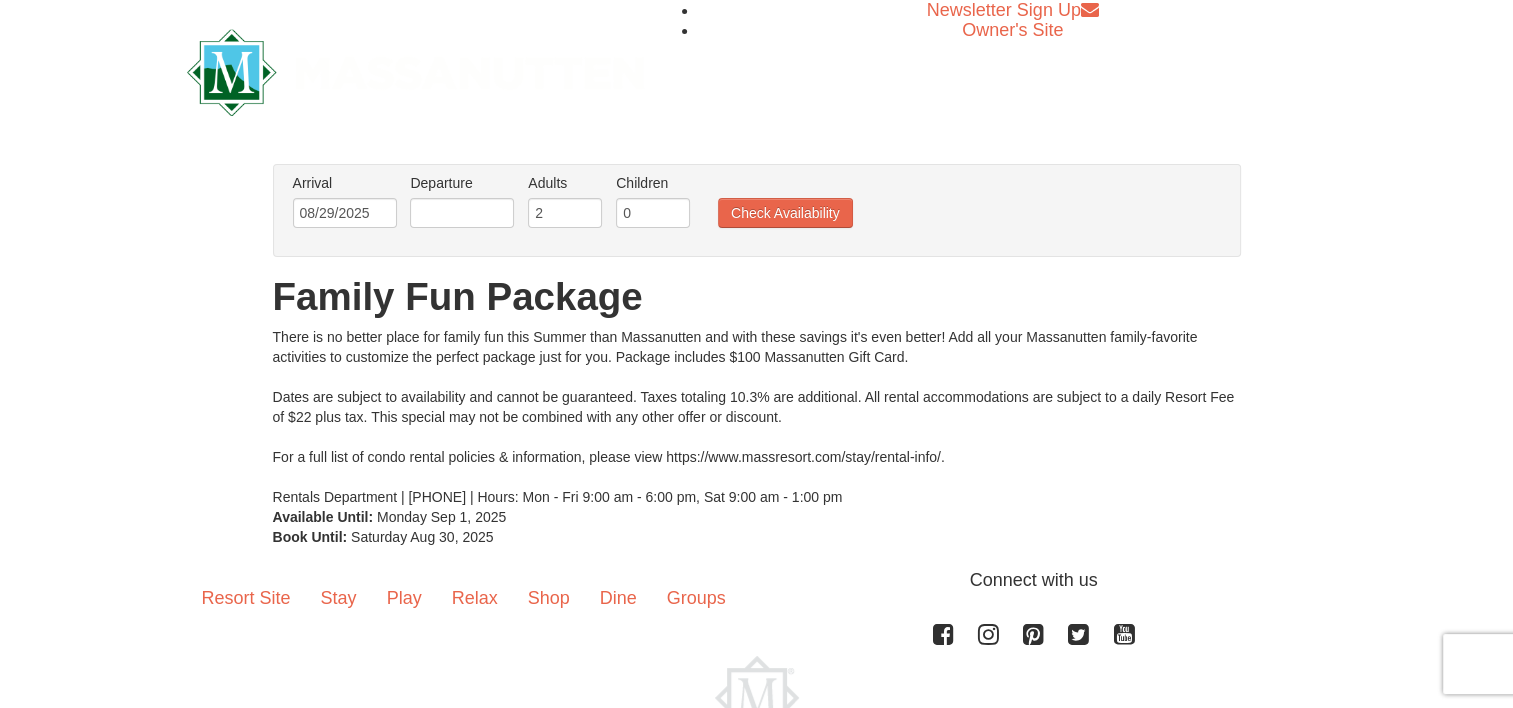 click on "Departure Please format dates MM/DD/YYYY Please format dates MM/DD/YYYY" at bounding box center (462, 205) 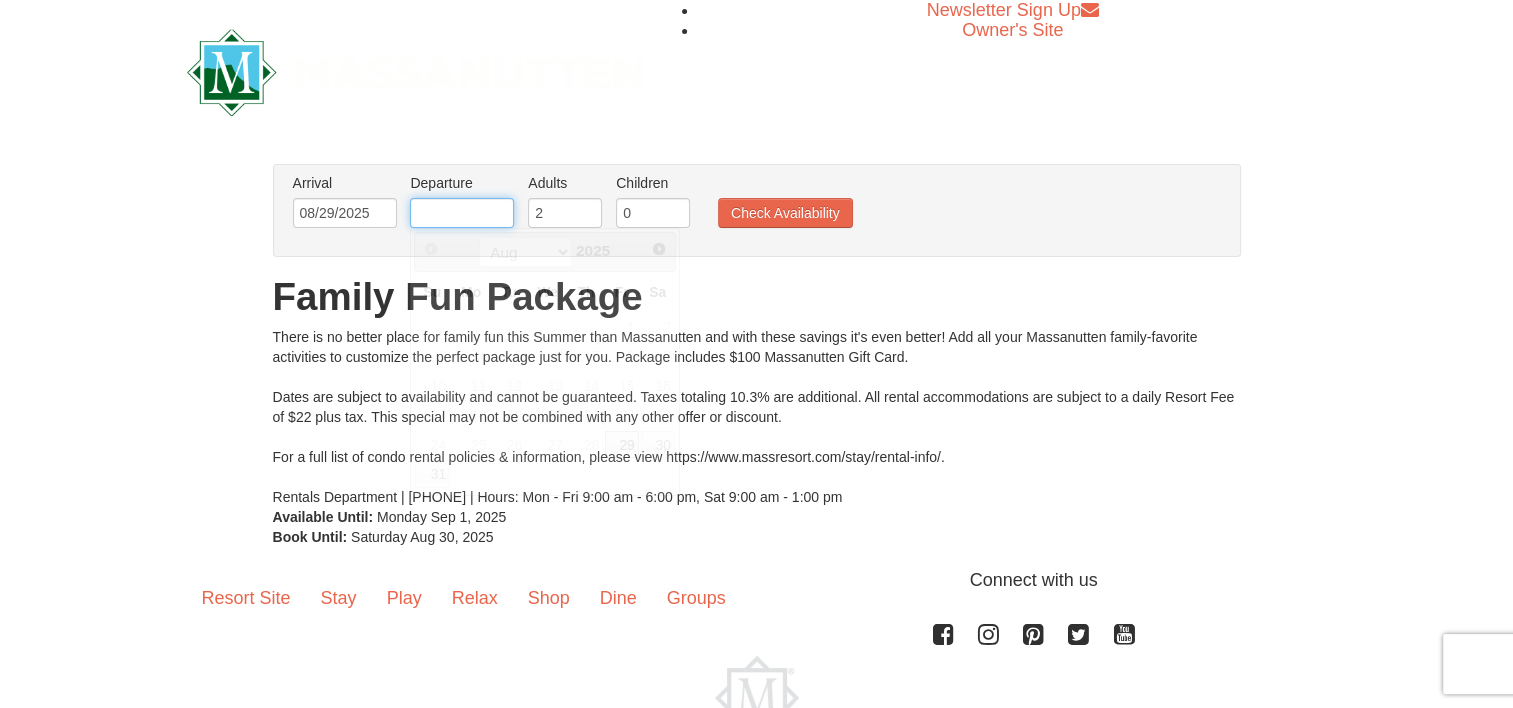 click at bounding box center (462, 213) 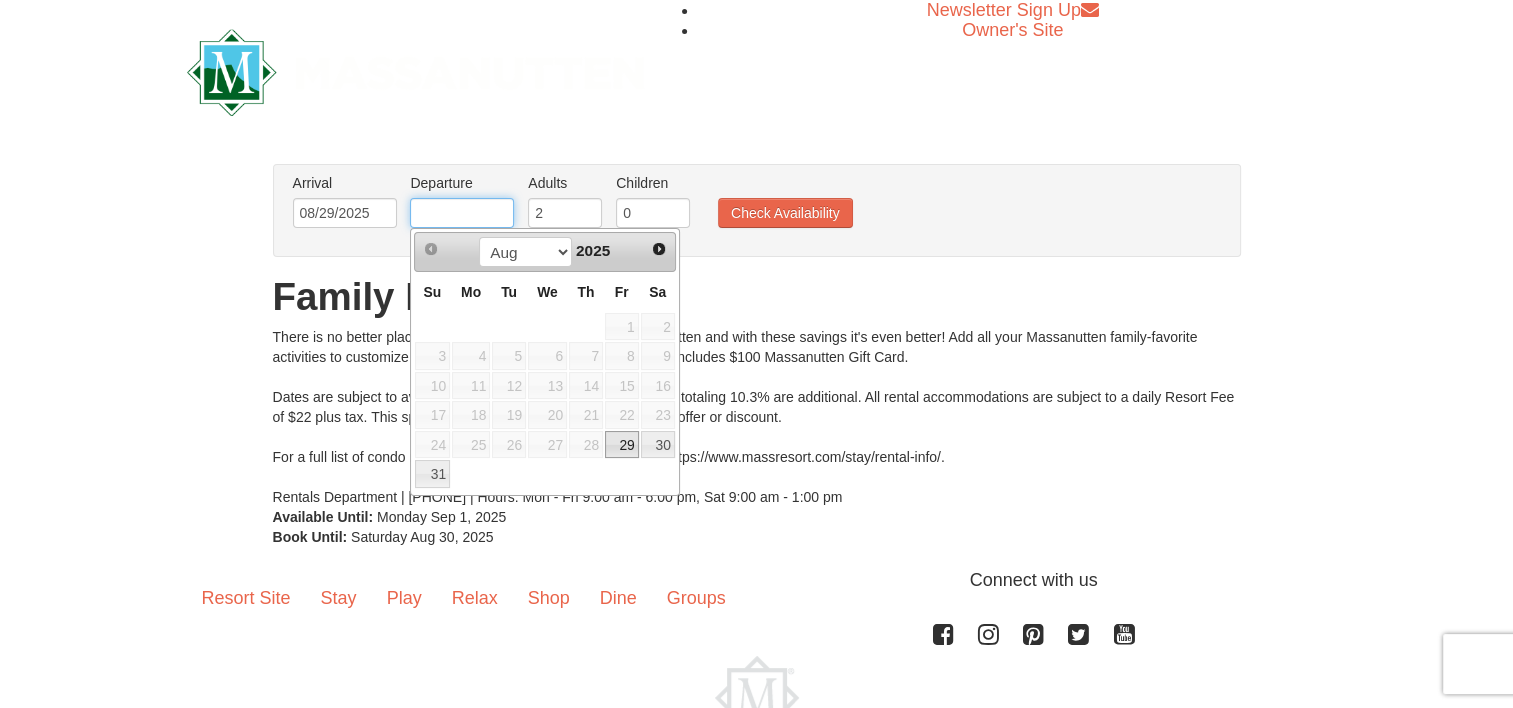 type on "09/01/2025" 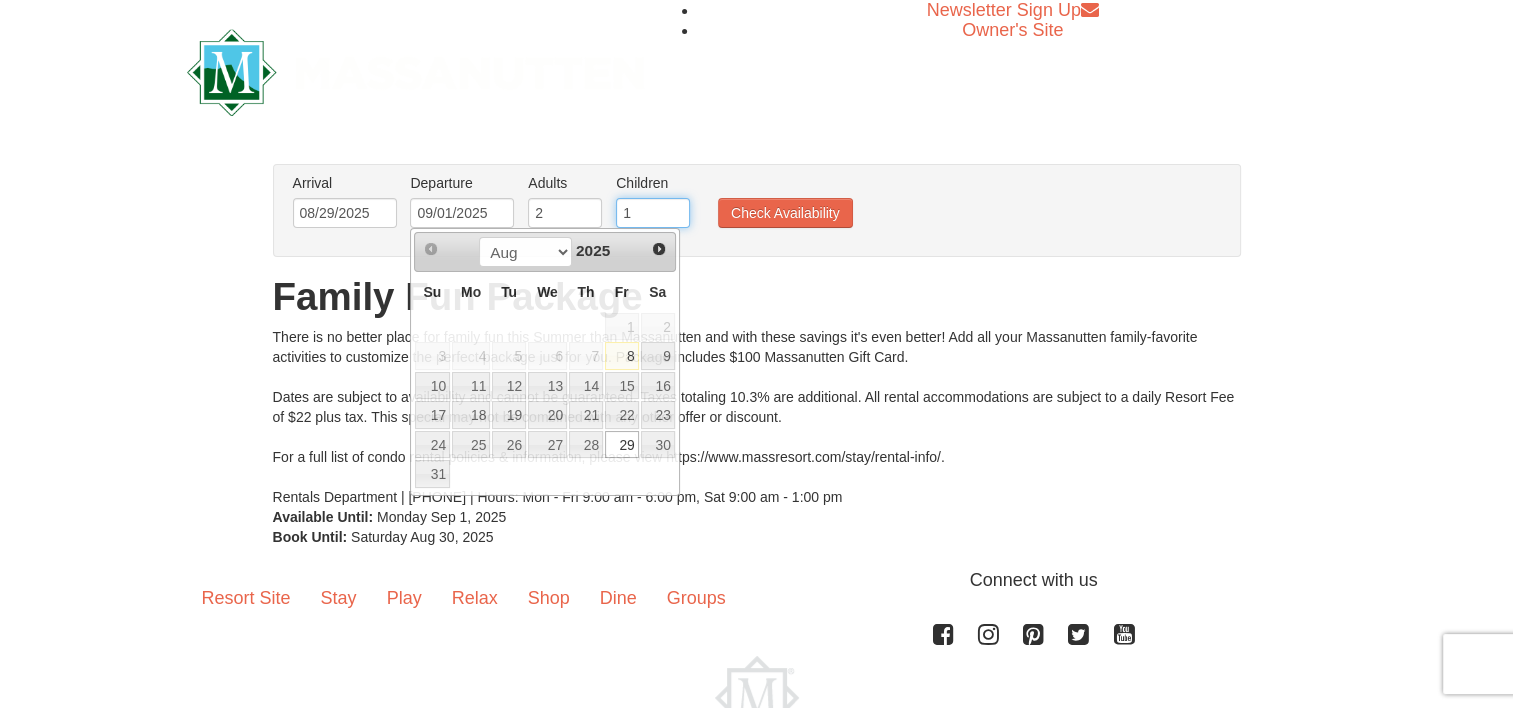 click on "1" at bounding box center [653, 213] 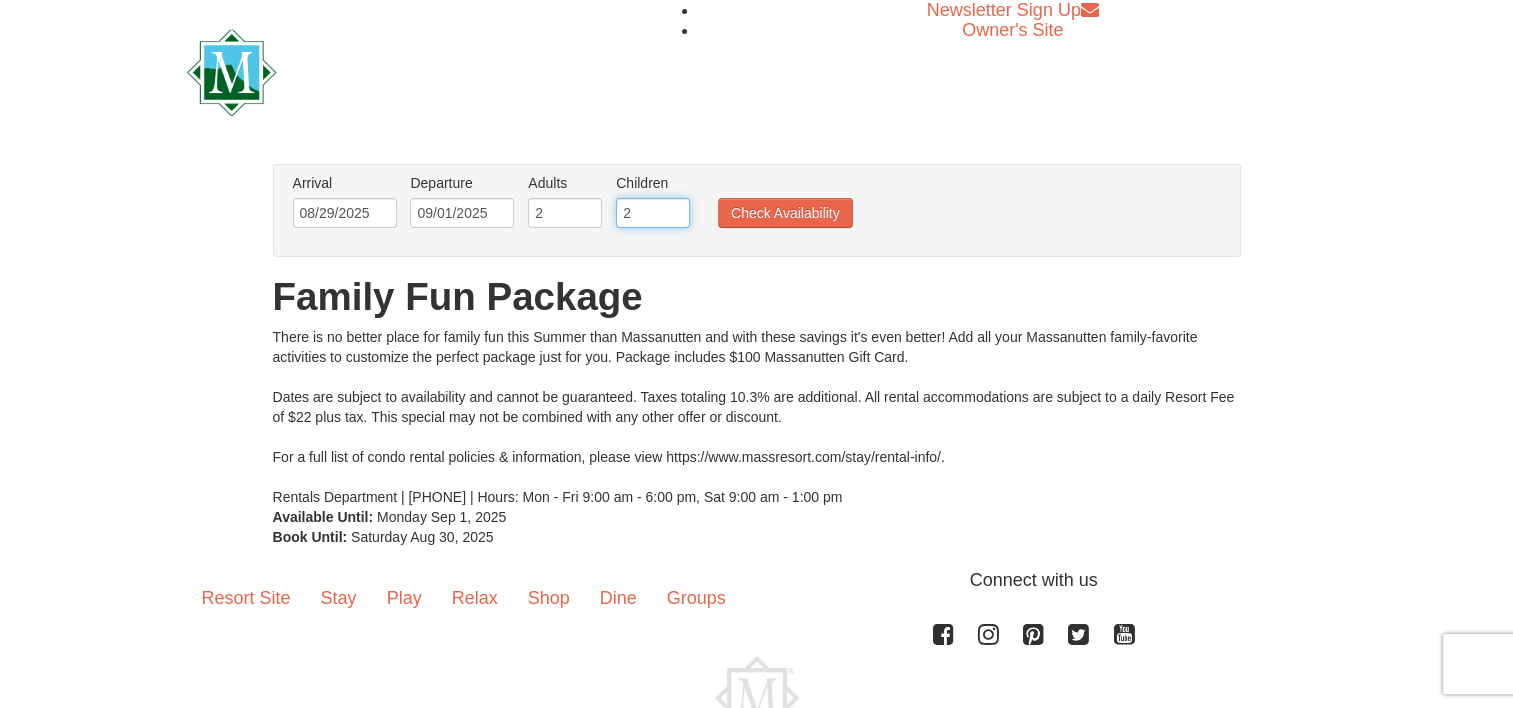 type on "2" 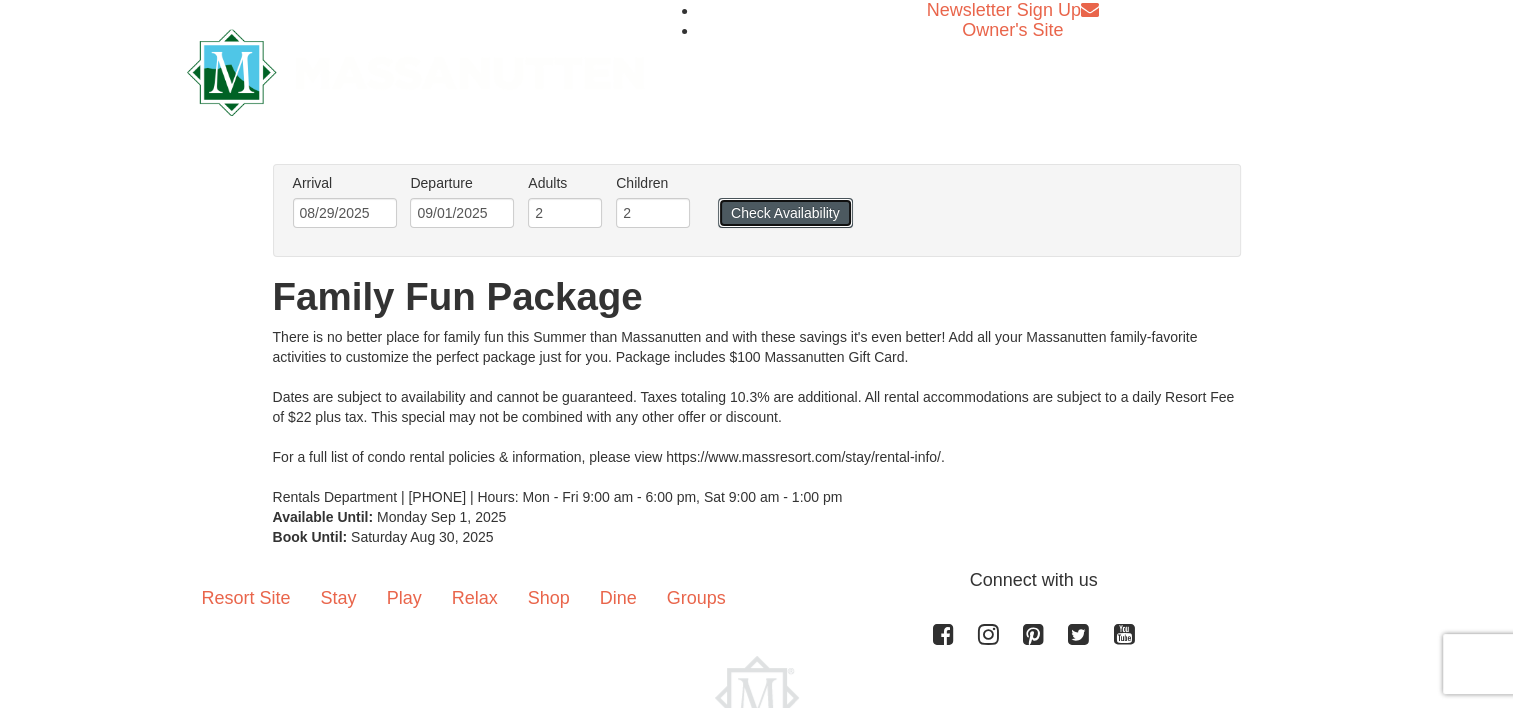 click on "Check Availability" at bounding box center [785, 213] 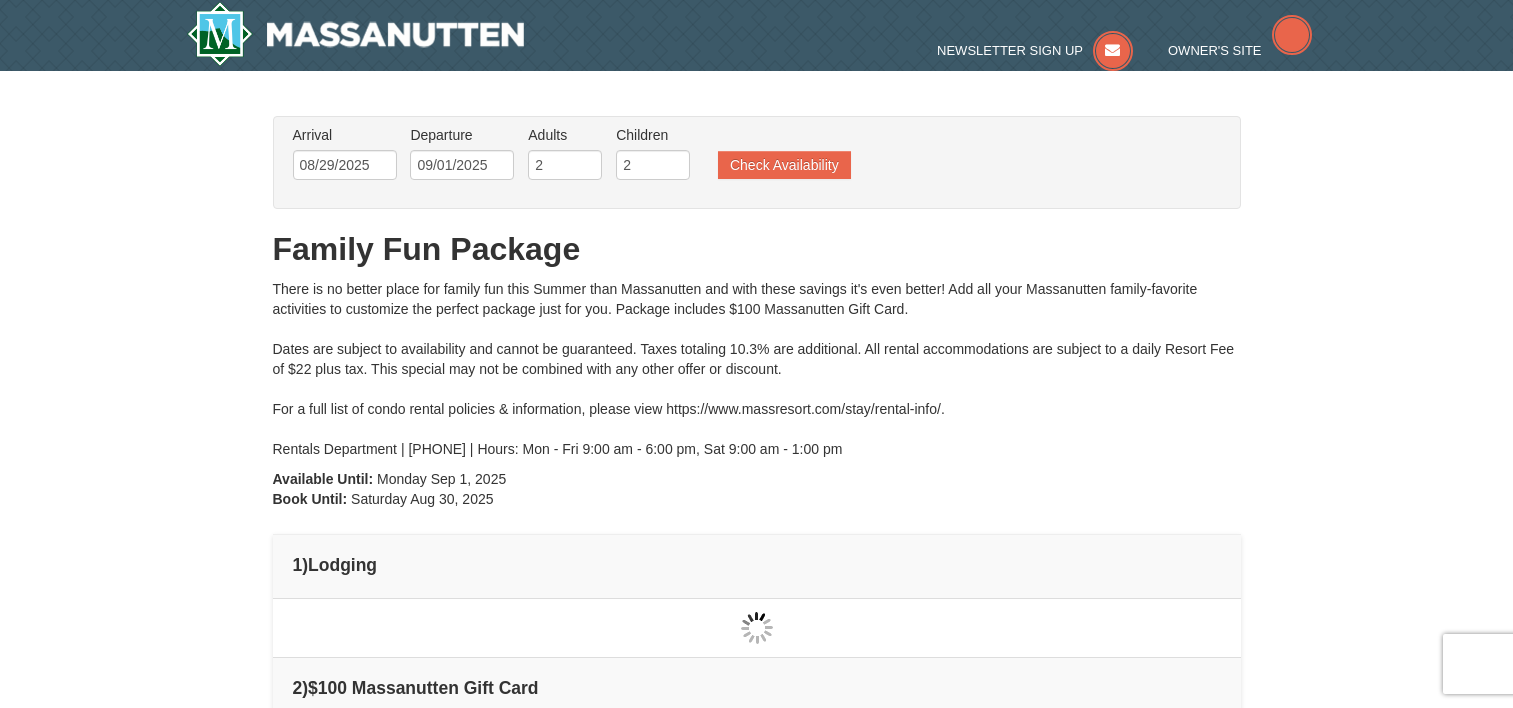 scroll, scrollTop: 0, scrollLeft: 0, axis: both 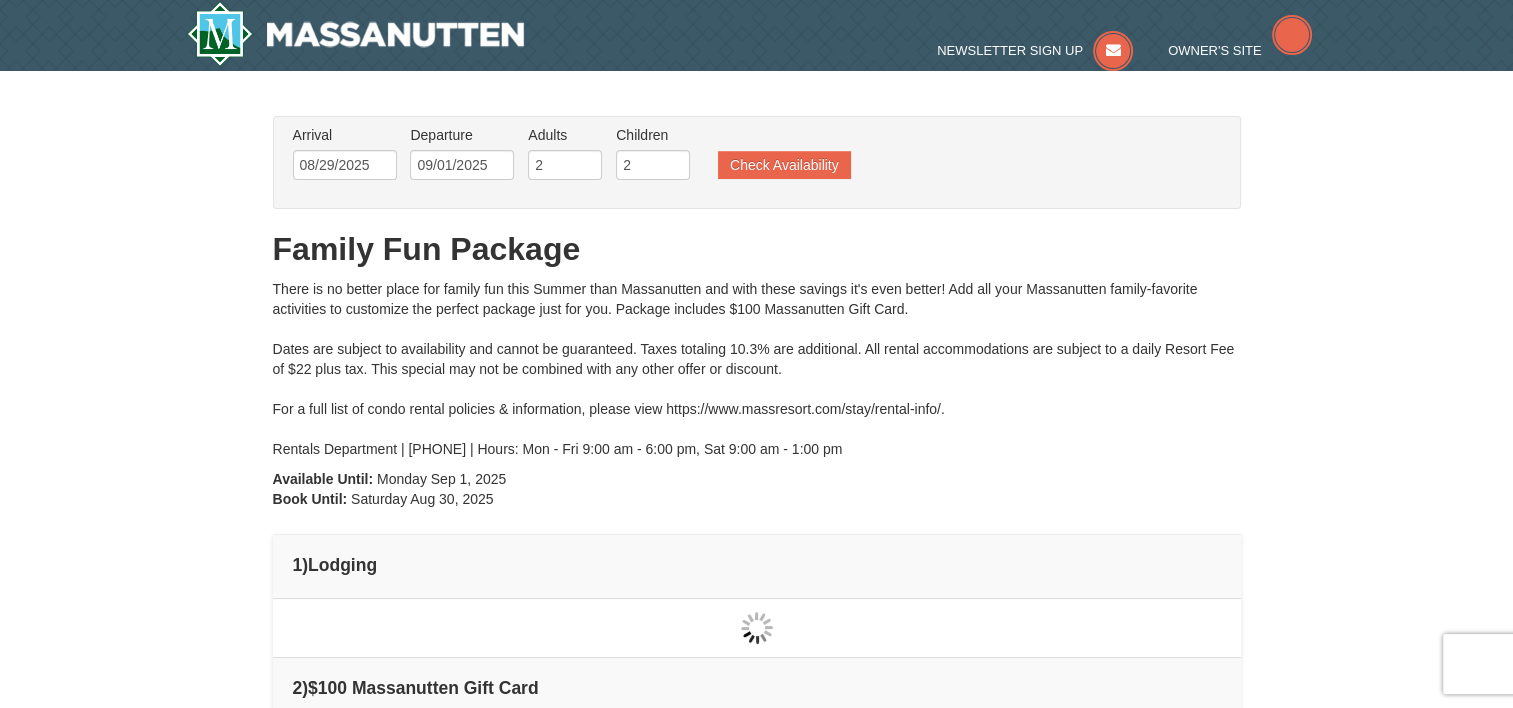 type on "08/29/2025" 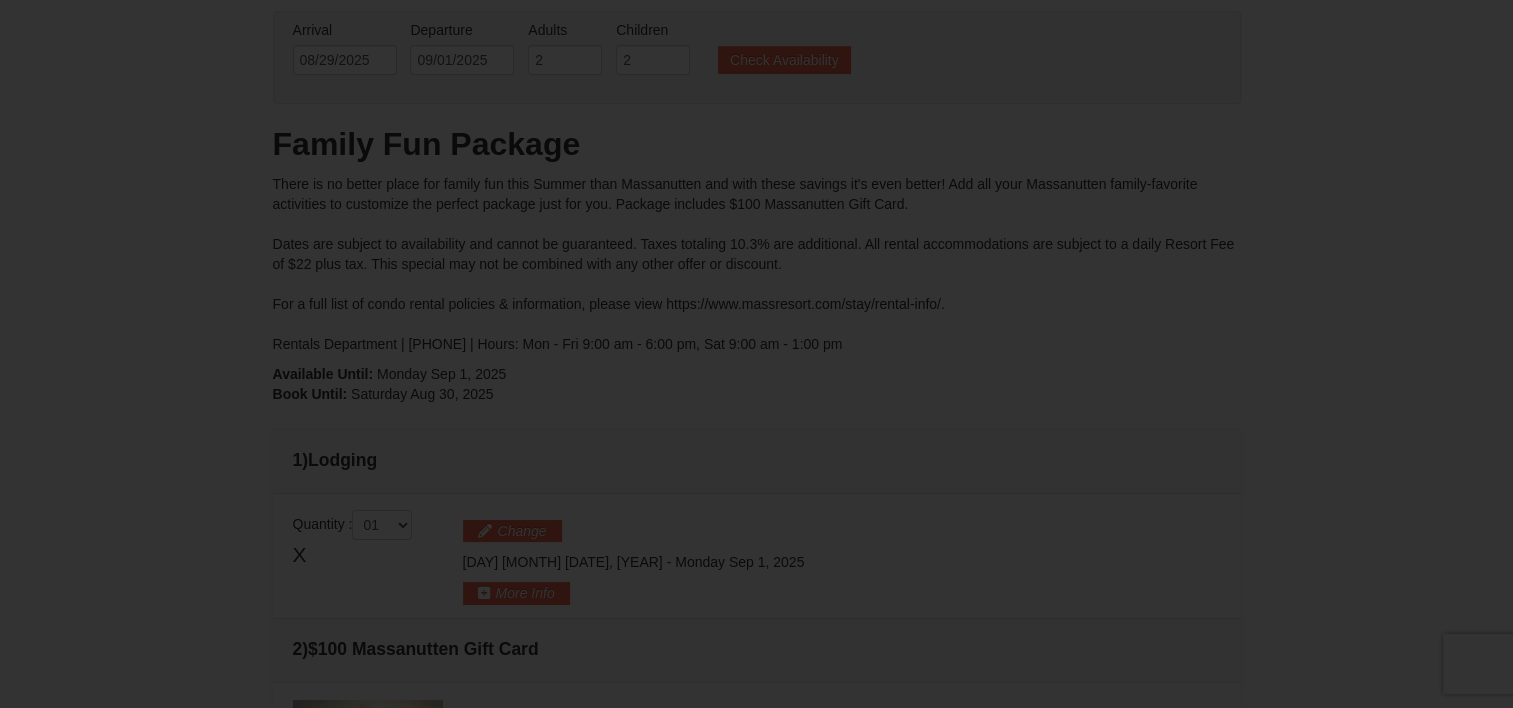 scroll, scrollTop: 0, scrollLeft: 0, axis: both 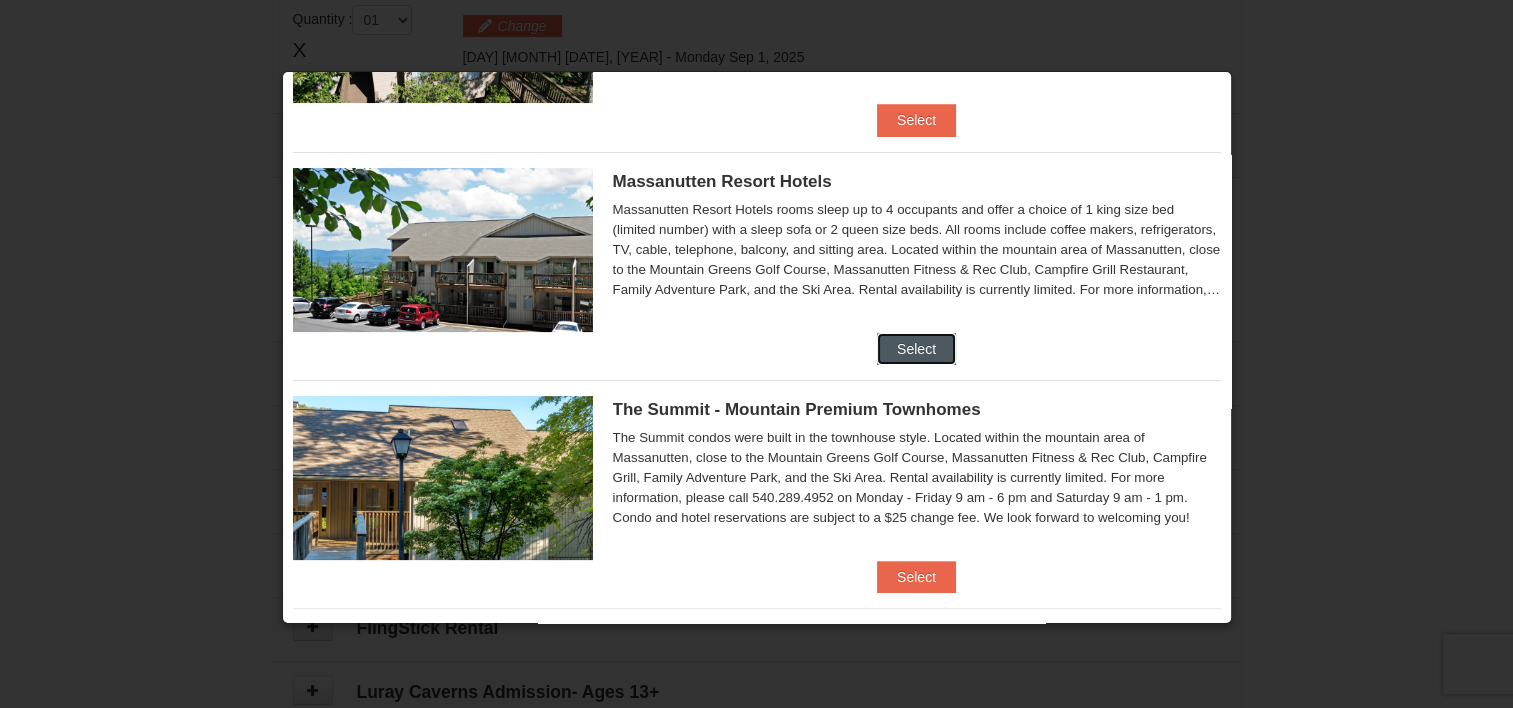 click on "Select" at bounding box center (916, 349) 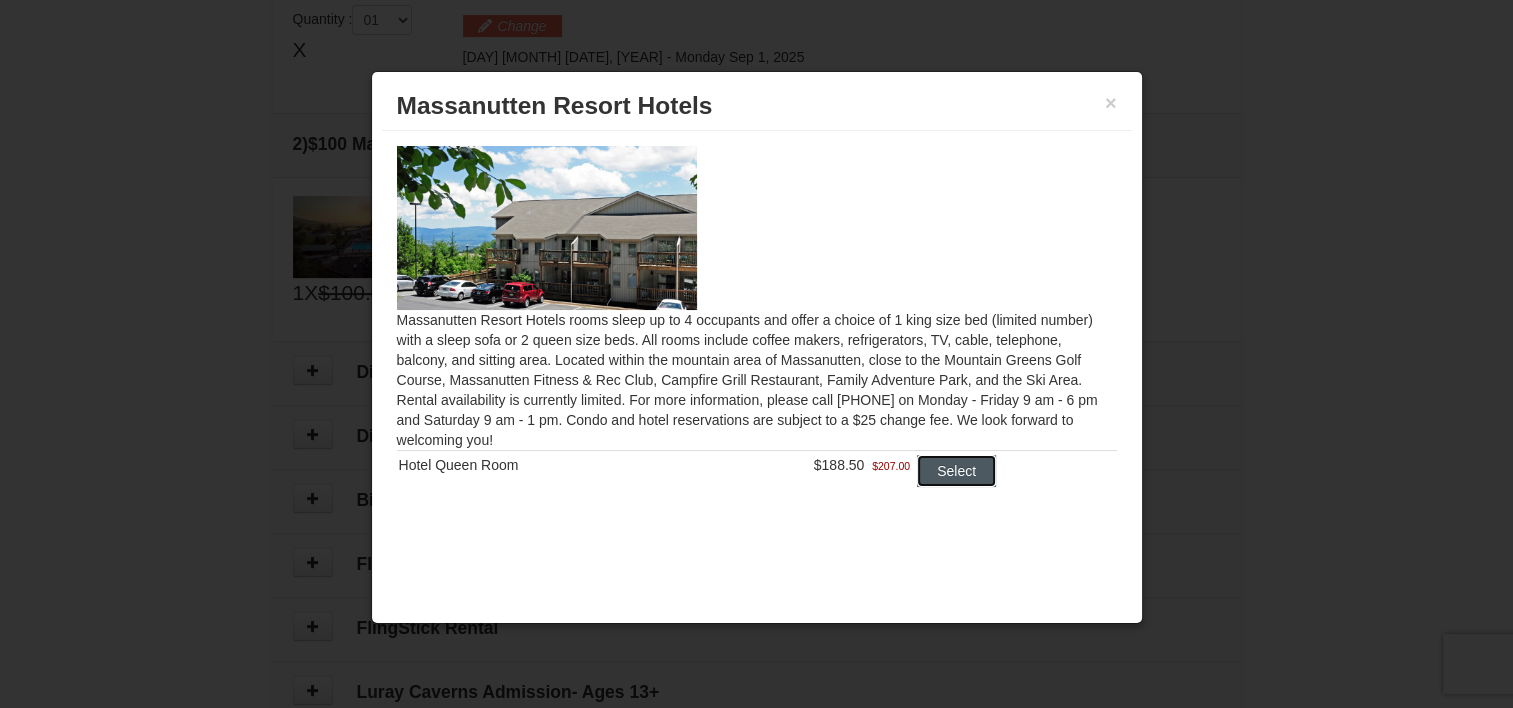 click on "Select" at bounding box center (956, 471) 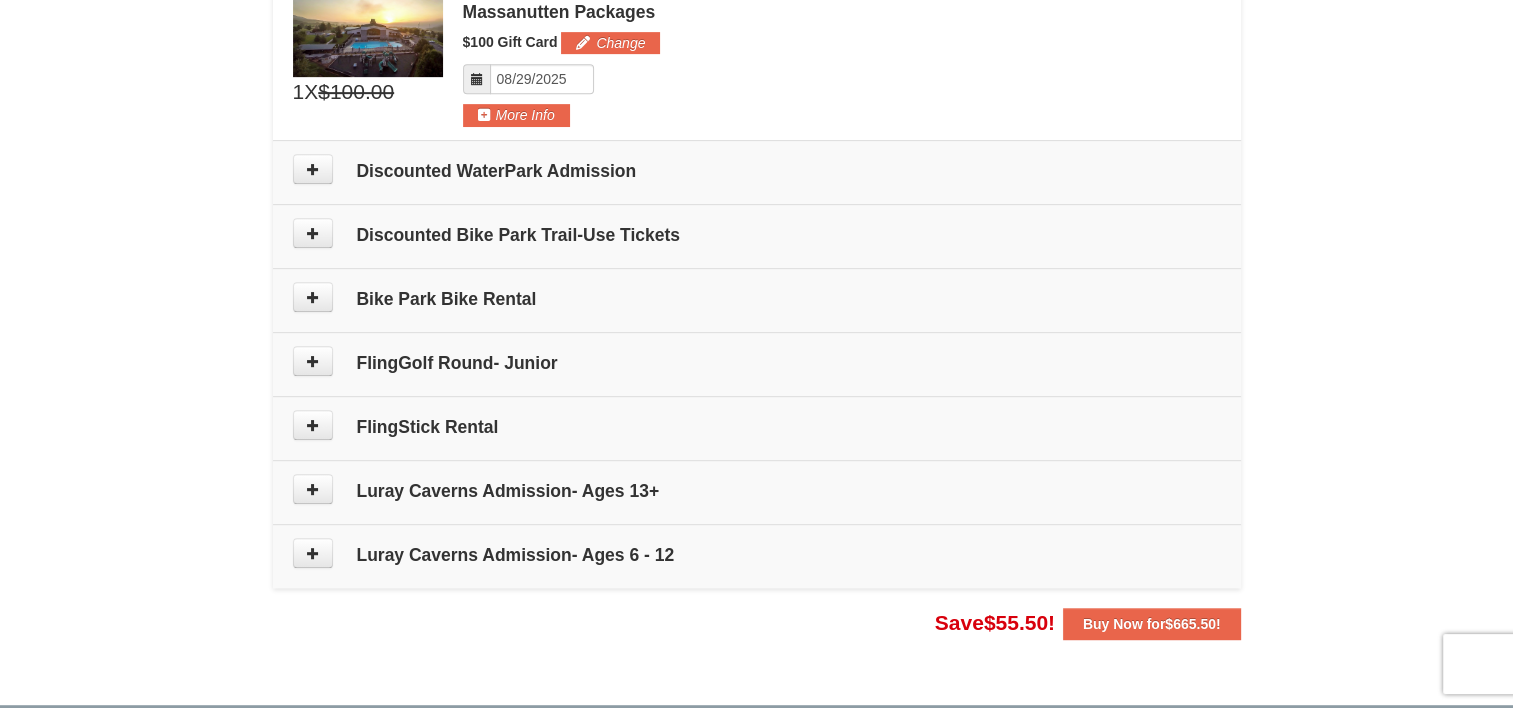 scroll, scrollTop: 878, scrollLeft: 0, axis: vertical 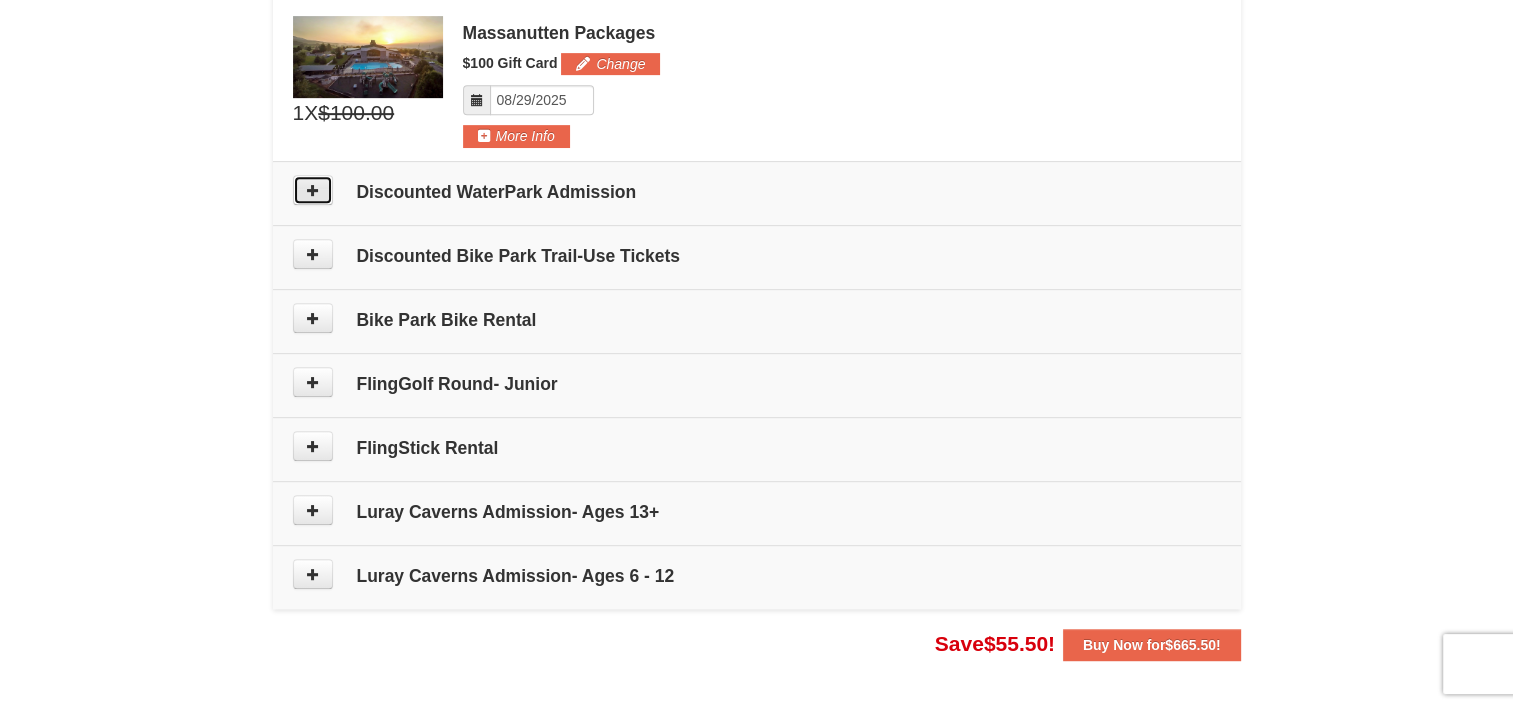 click at bounding box center [313, 190] 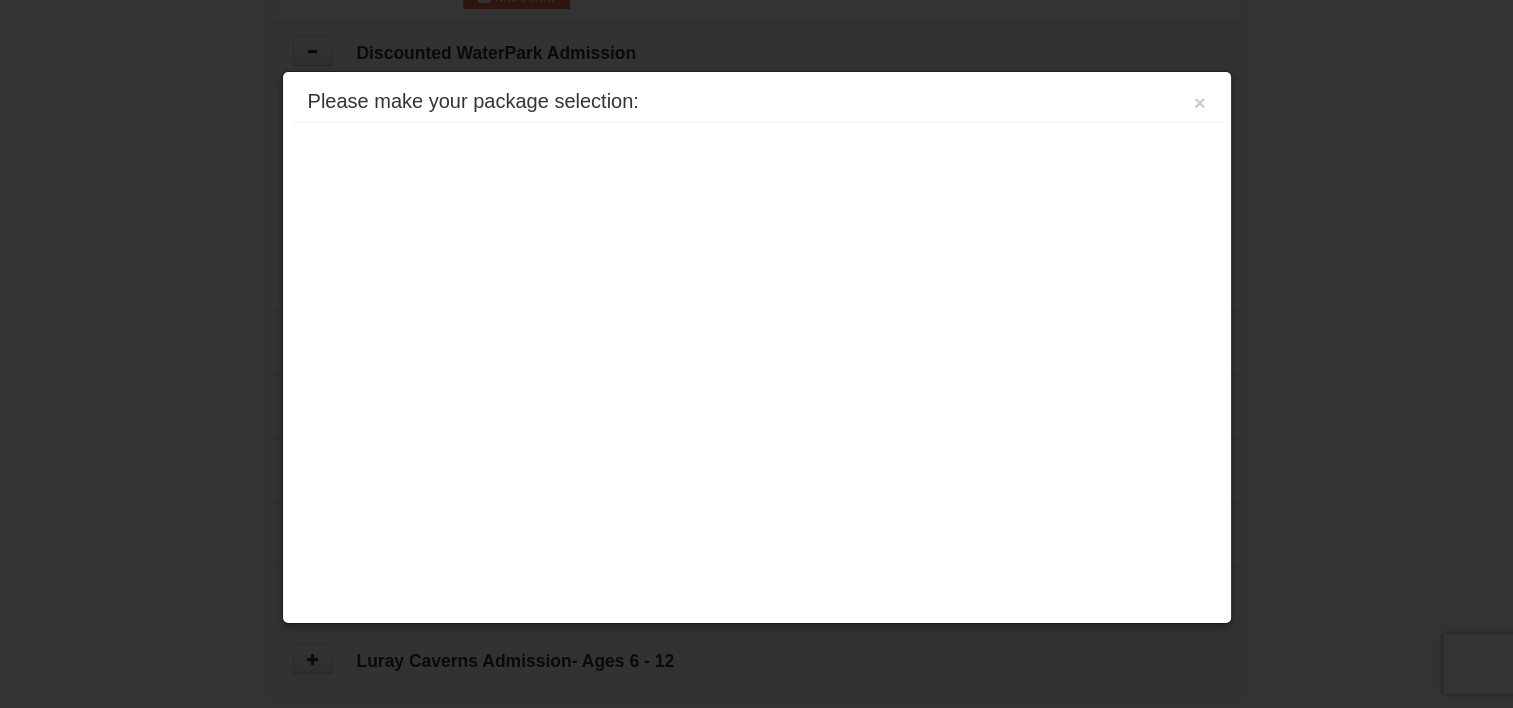 scroll, scrollTop: 1032, scrollLeft: 0, axis: vertical 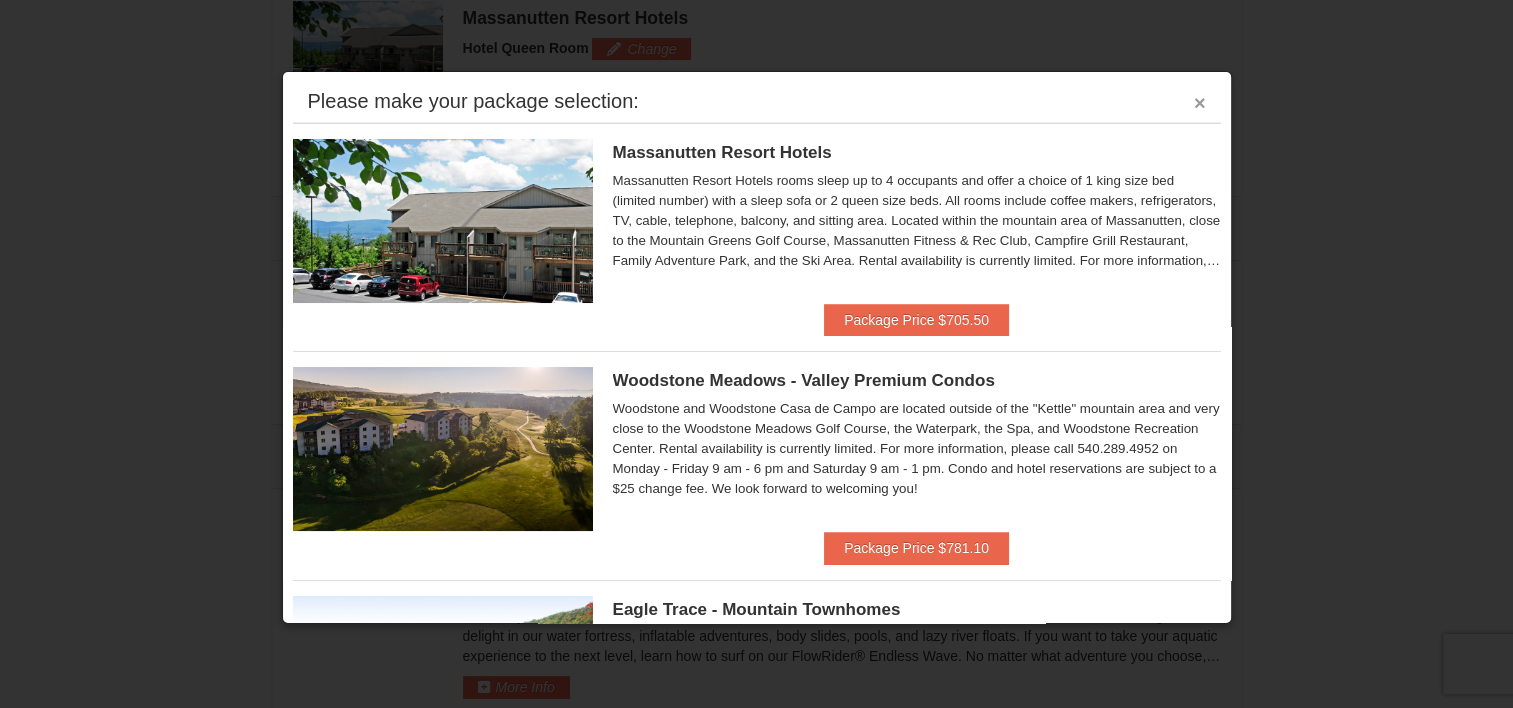 click on "×" at bounding box center (1200, 103) 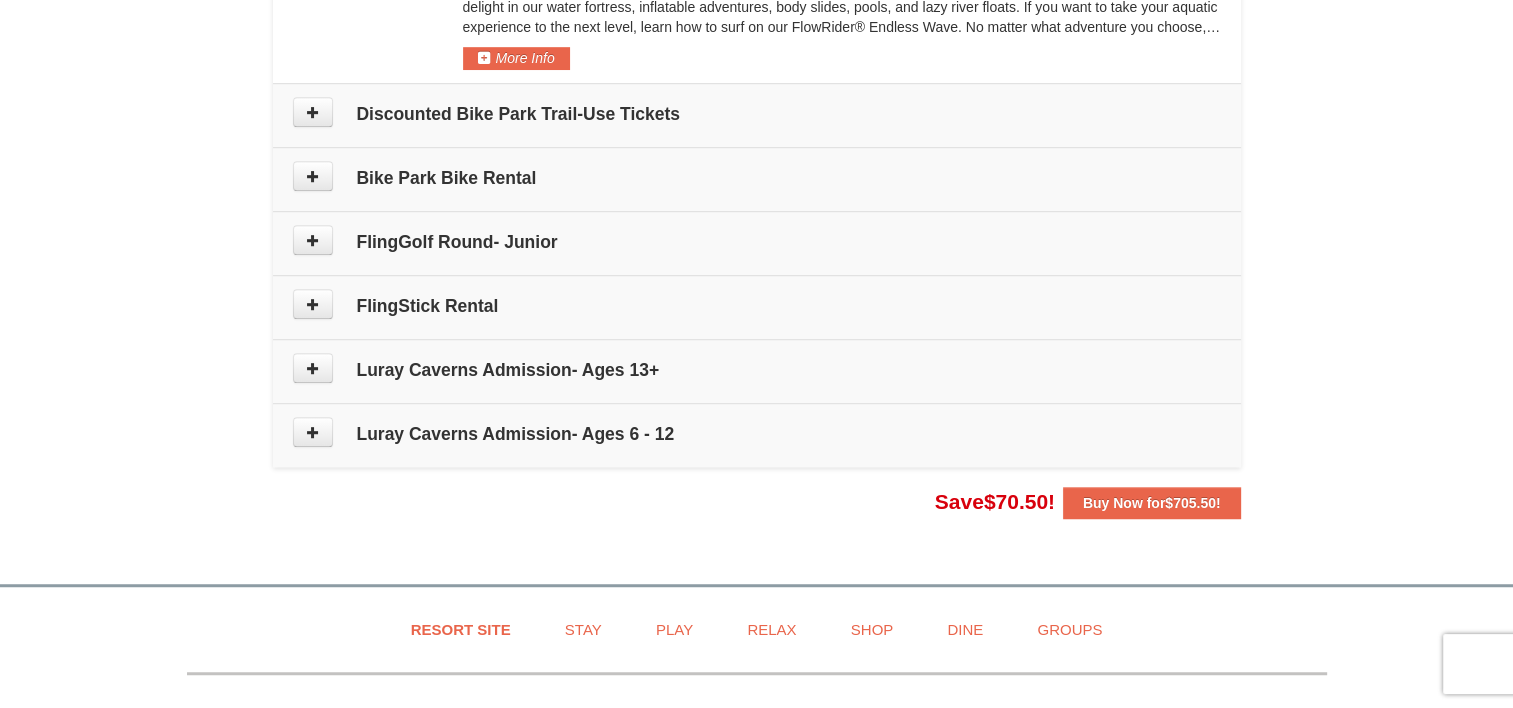 scroll, scrollTop: 1244, scrollLeft: 0, axis: vertical 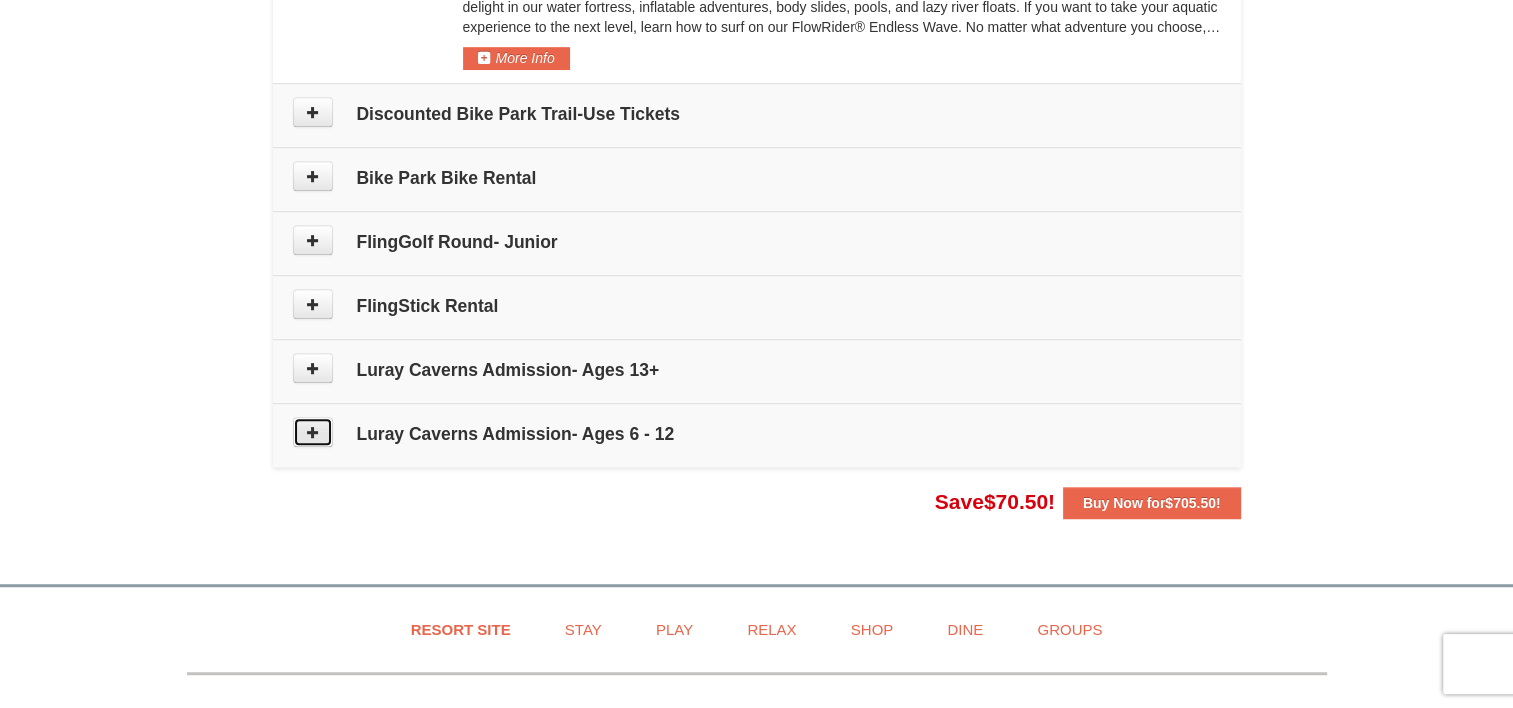 click at bounding box center [313, 432] 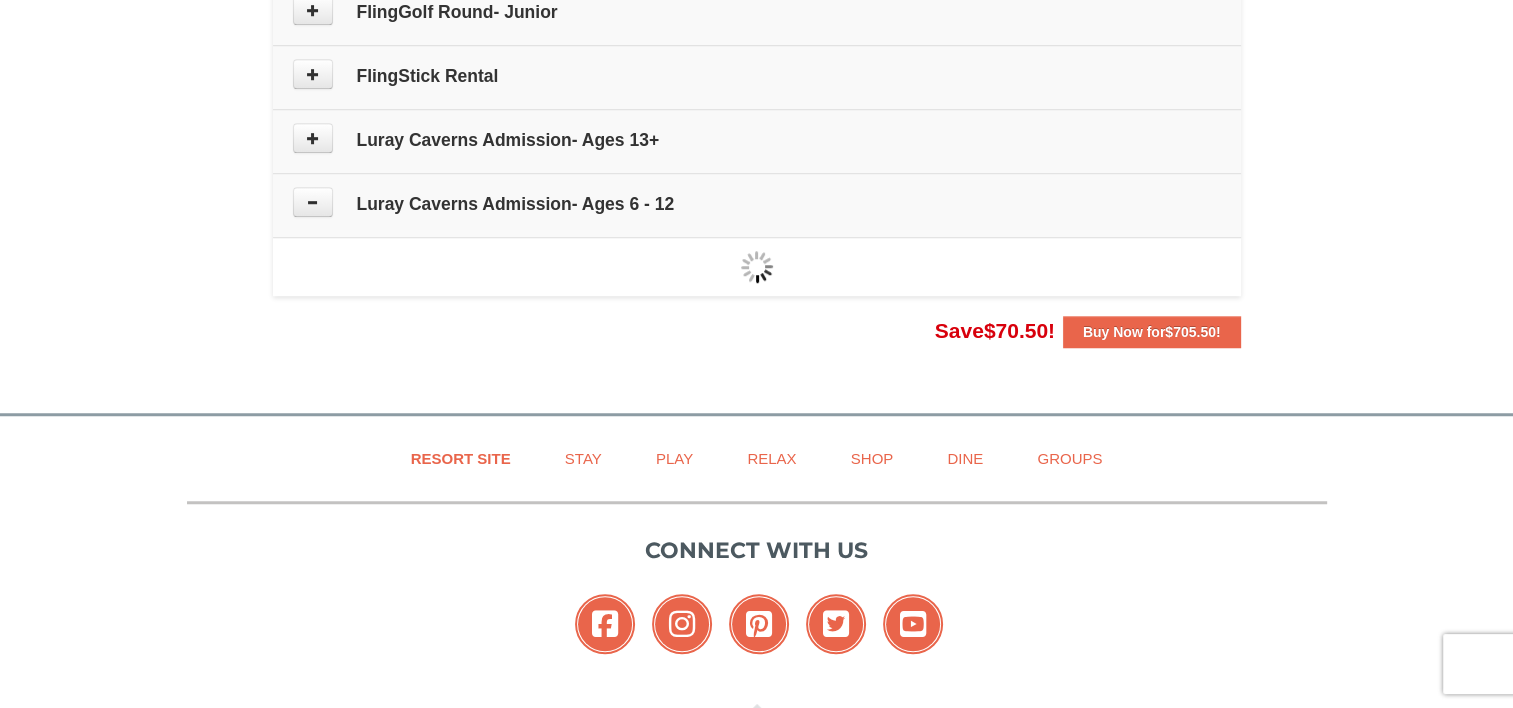 scroll, scrollTop: 1433, scrollLeft: 0, axis: vertical 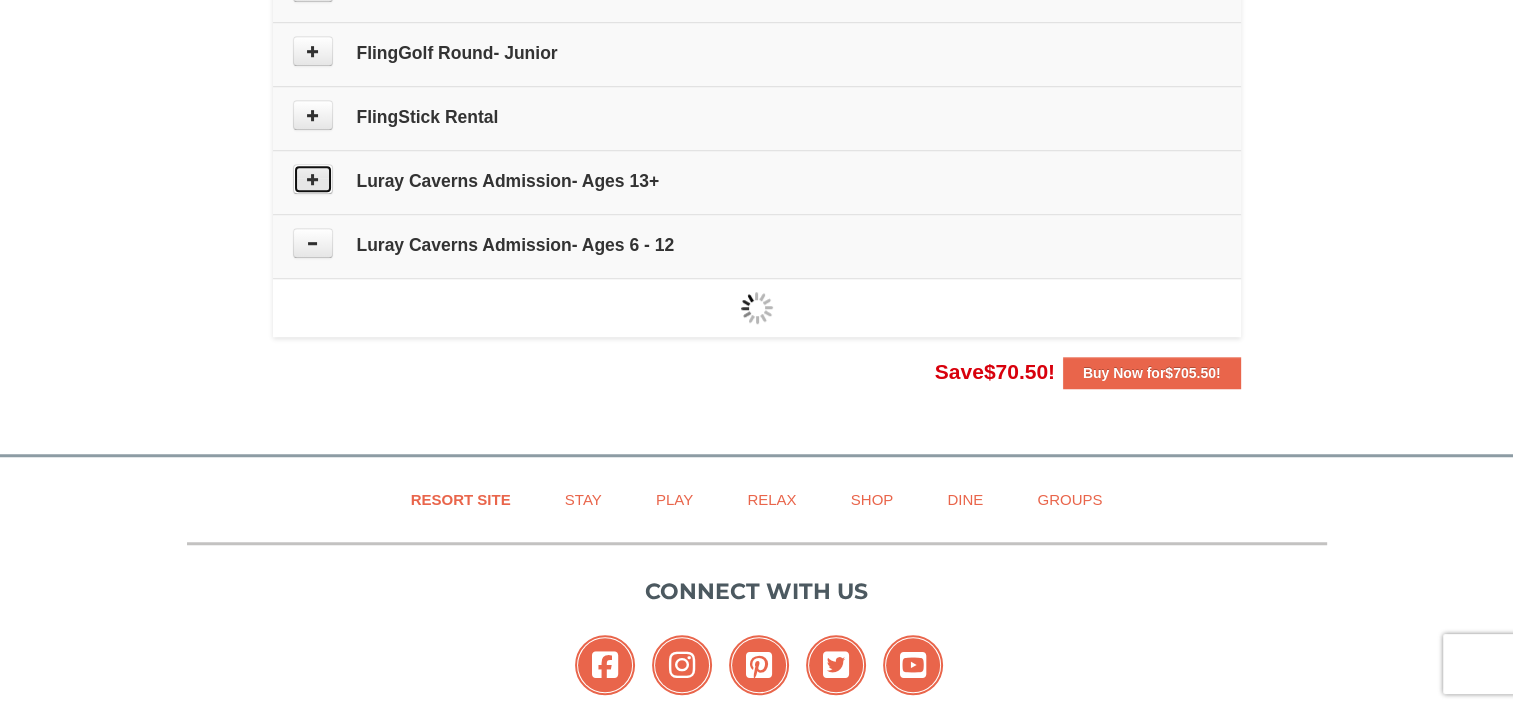 click at bounding box center (313, 179) 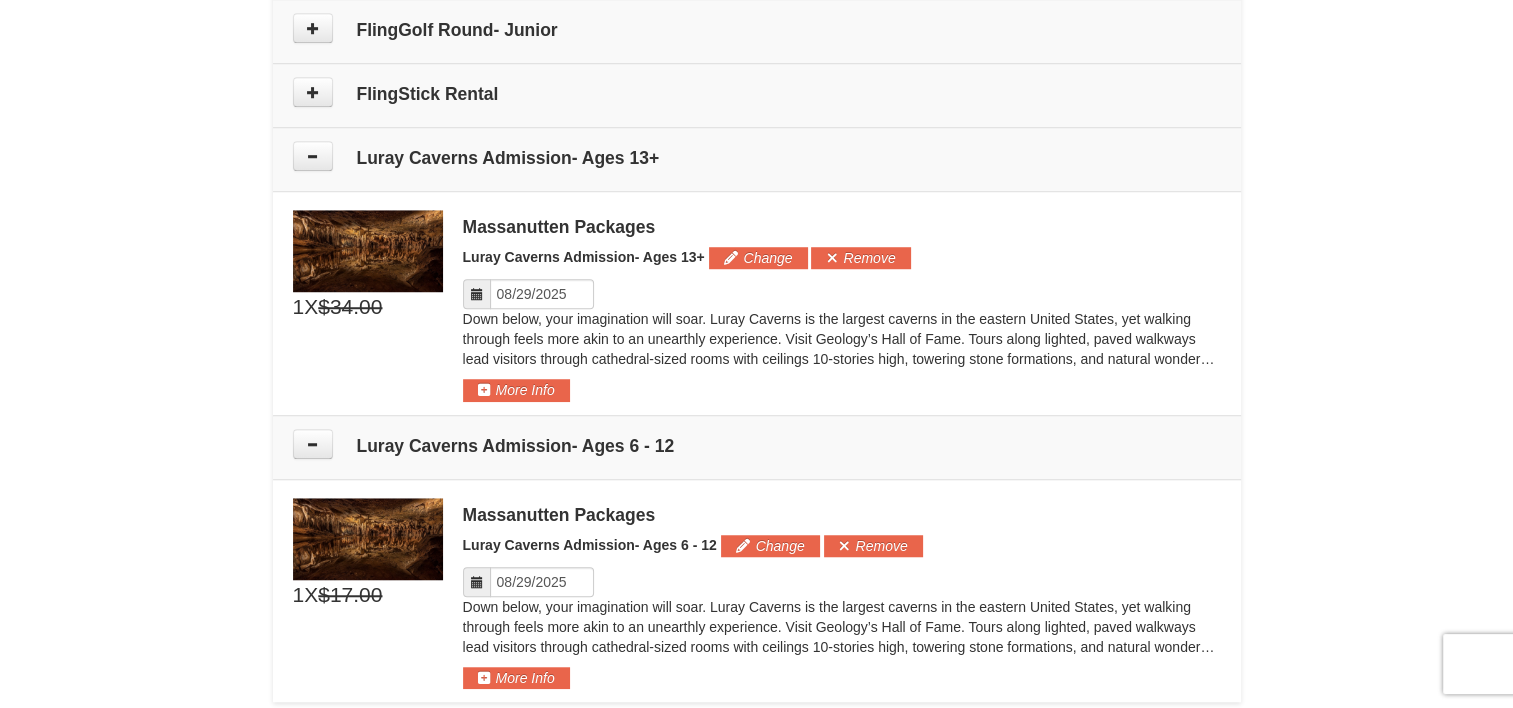 scroll, scrollTop: 1452, scrollLeft: 0, axis: vertical 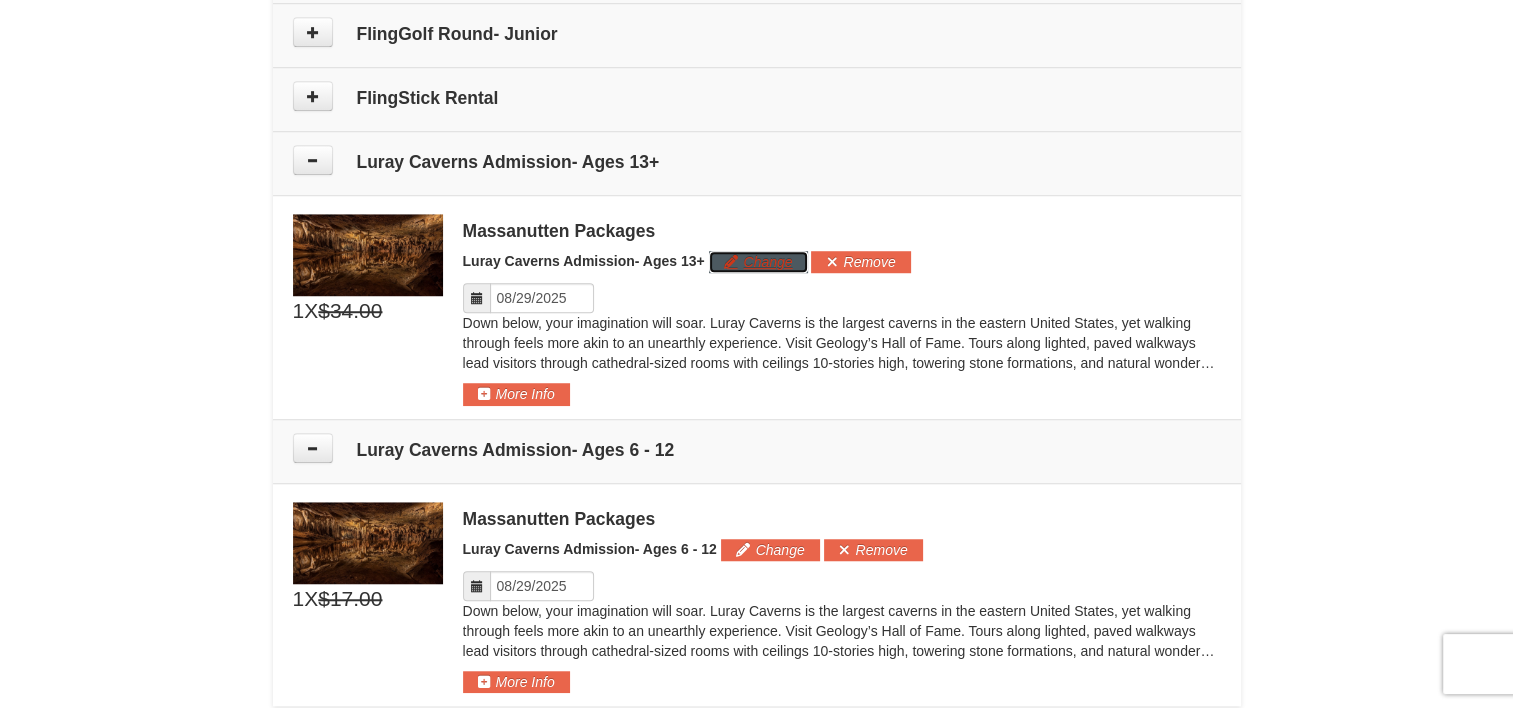 click on "Change" at bounding box center (758, 262) 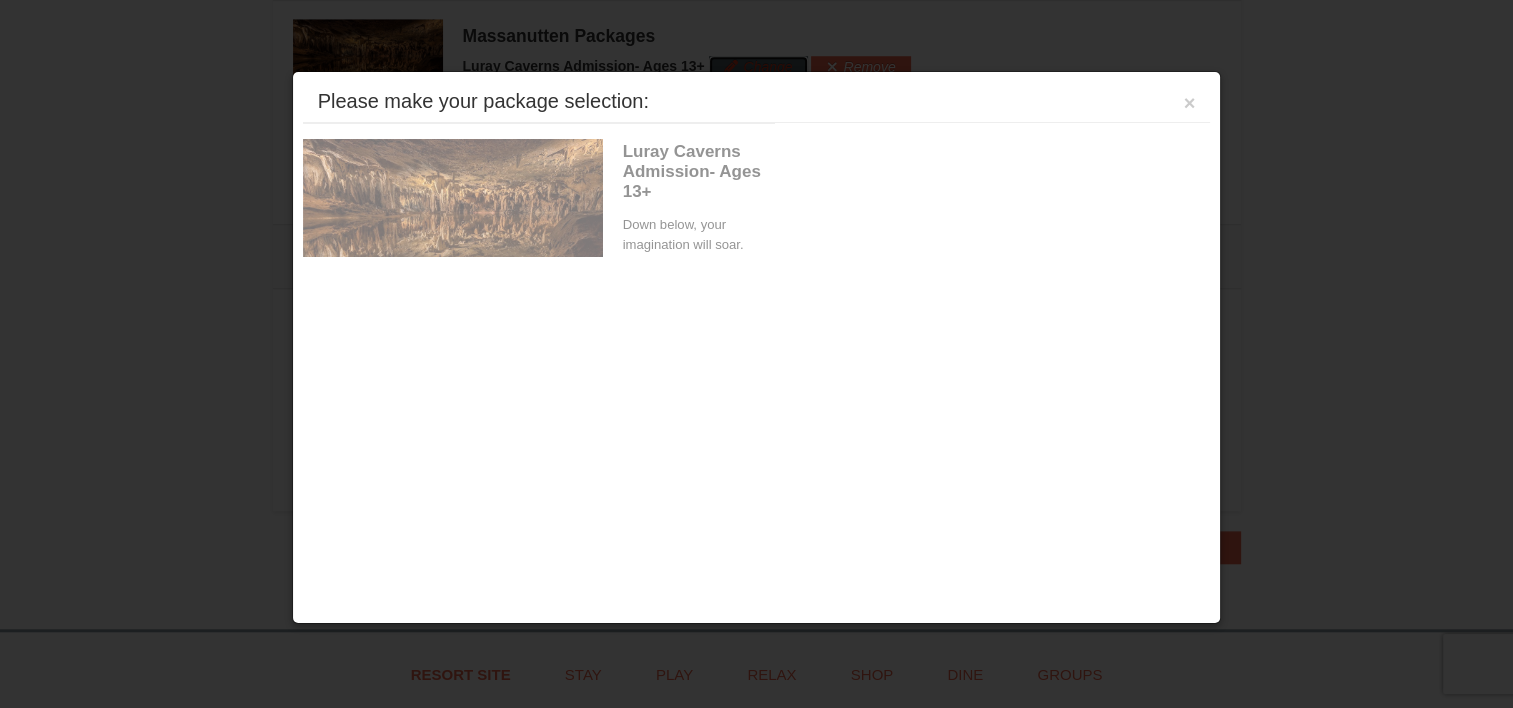 scroll, scrollTop: 1662, scrollLeft: 0, axis: vertical 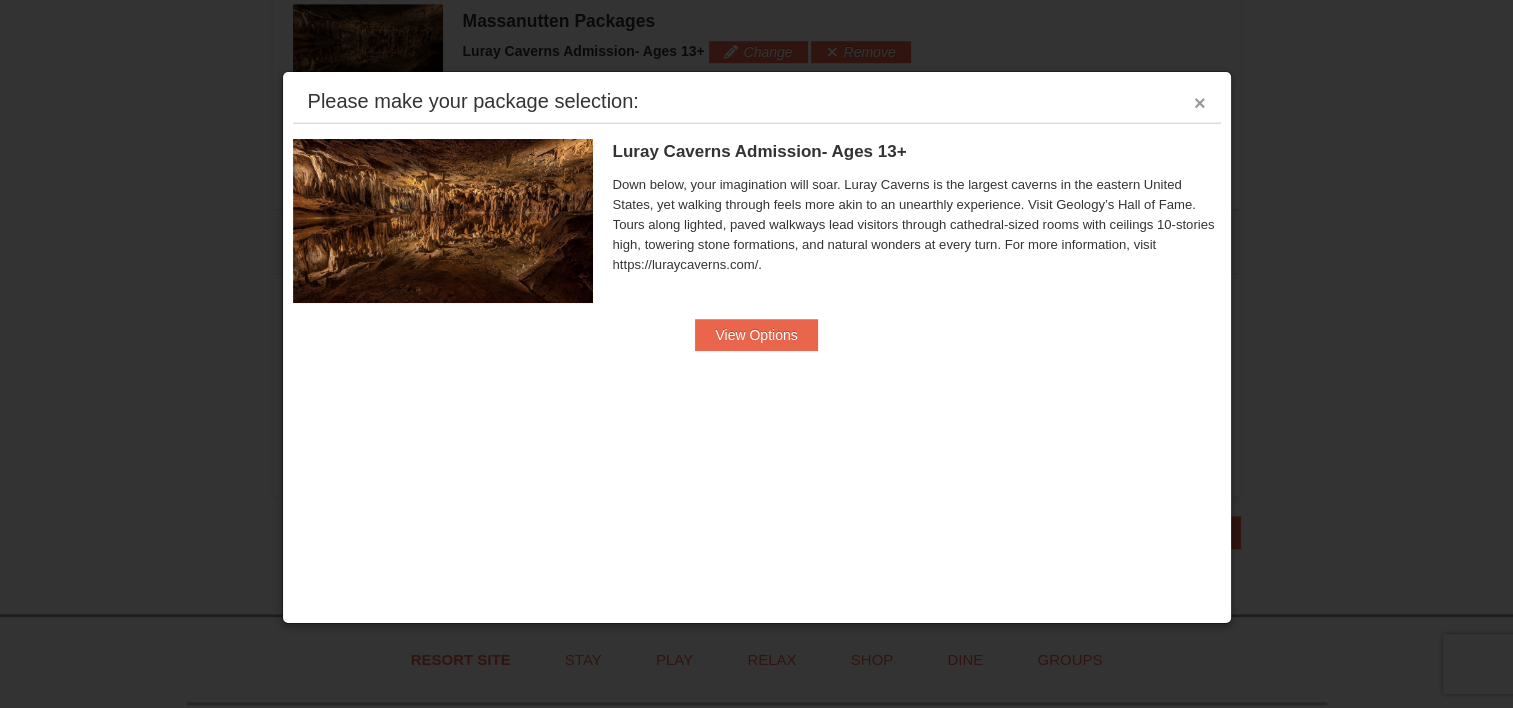 click on "×" at bounding box center (1200, 103) 